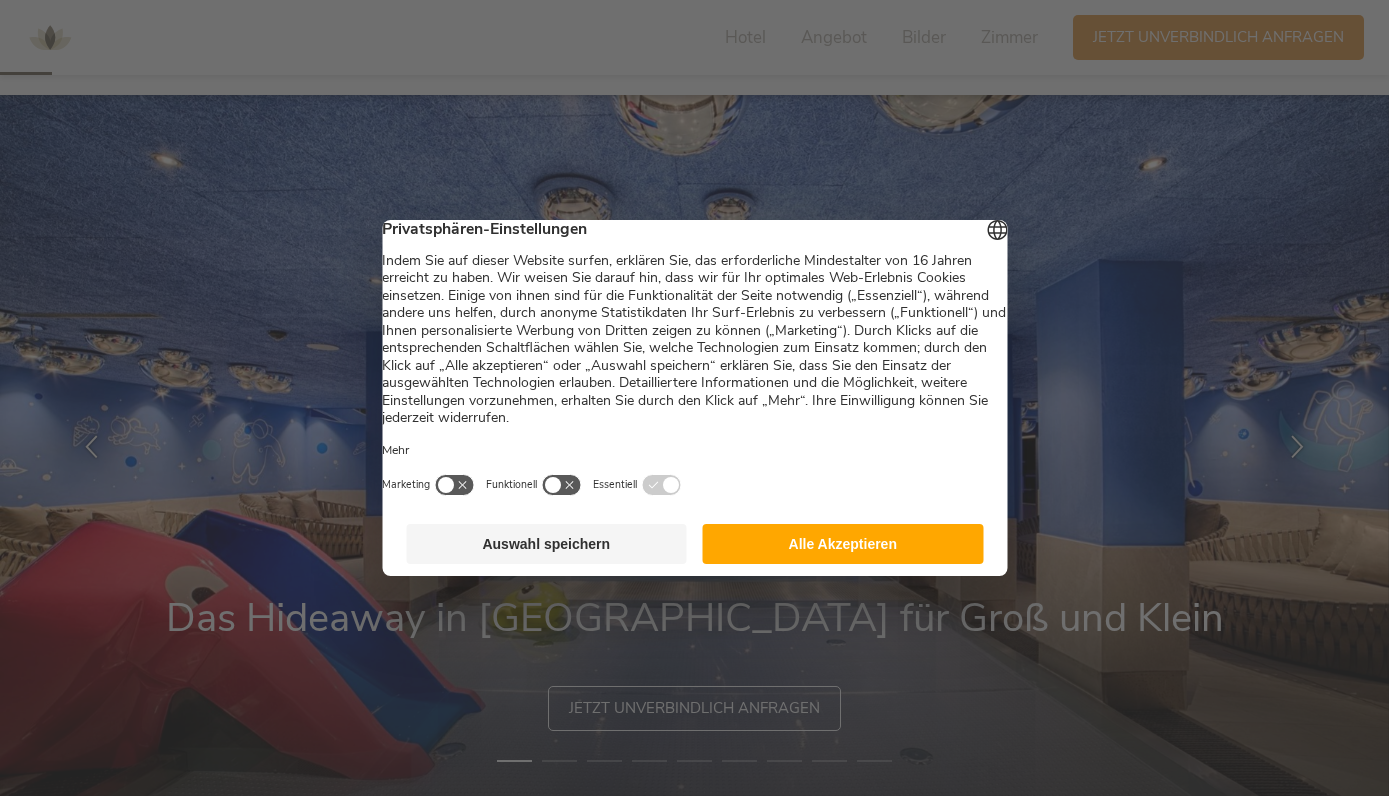 scroll, scrollTop: 200, scrollLeft: 0, axis: vertical 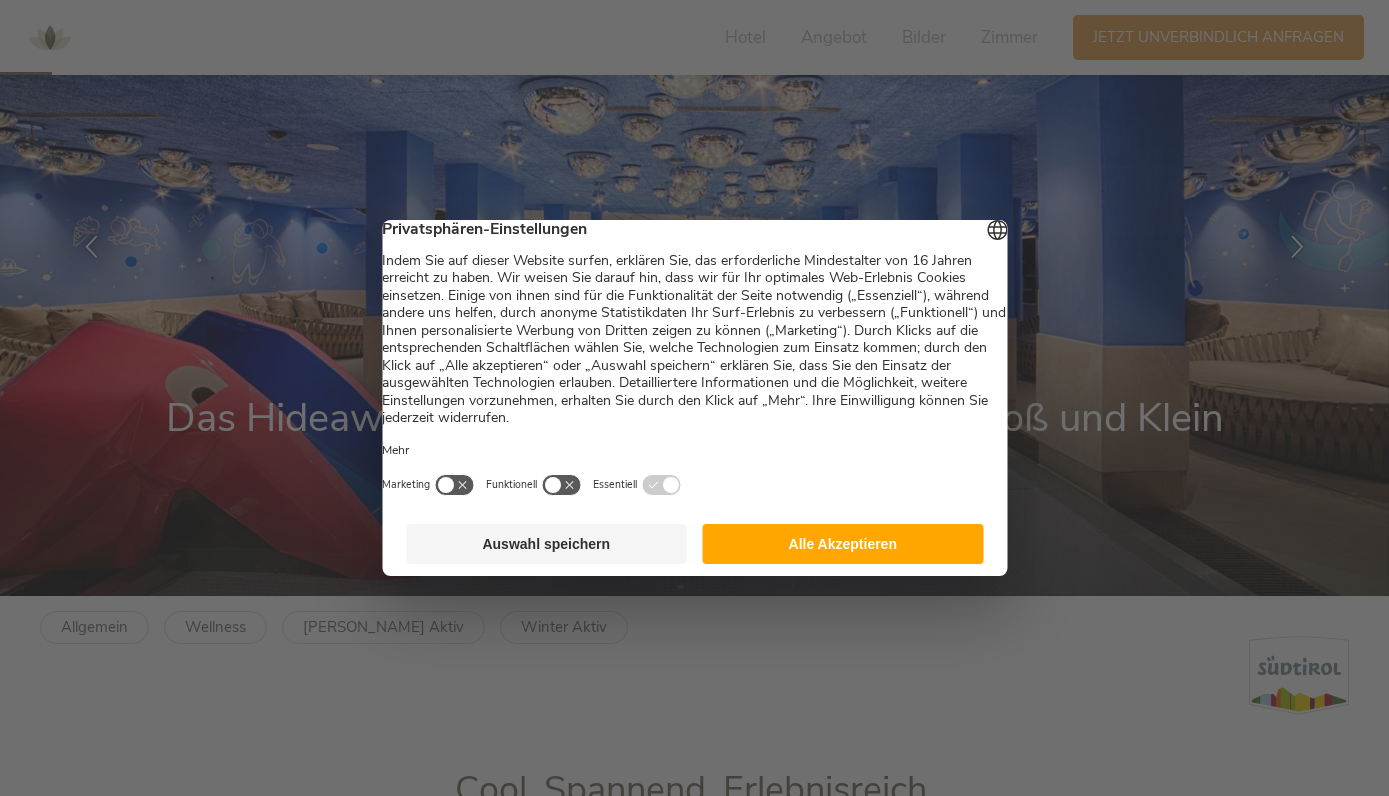 click on "Alle Akzeptieren" at bounding box center (843, 544) 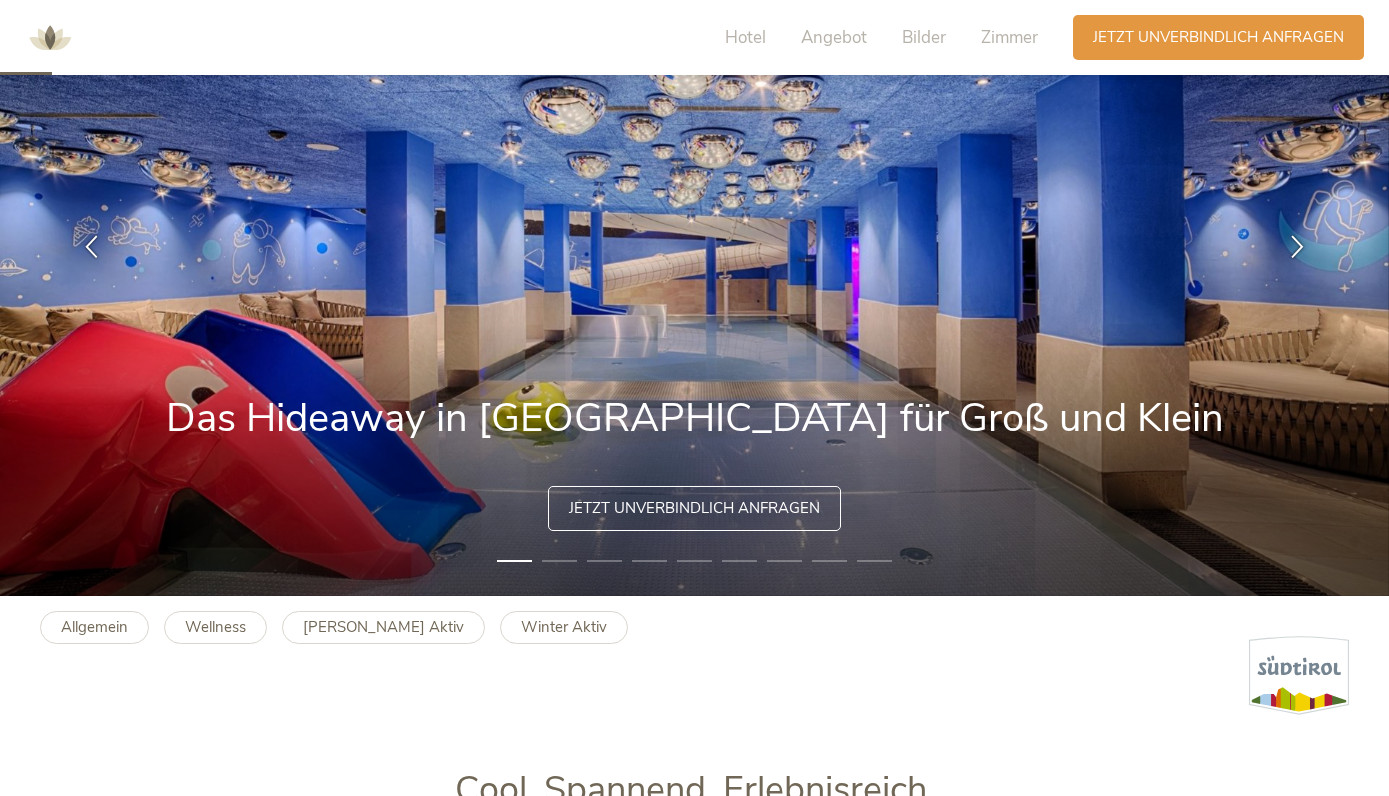 scroll, scrollTop: 0, scrollLeft: 0, axis: both 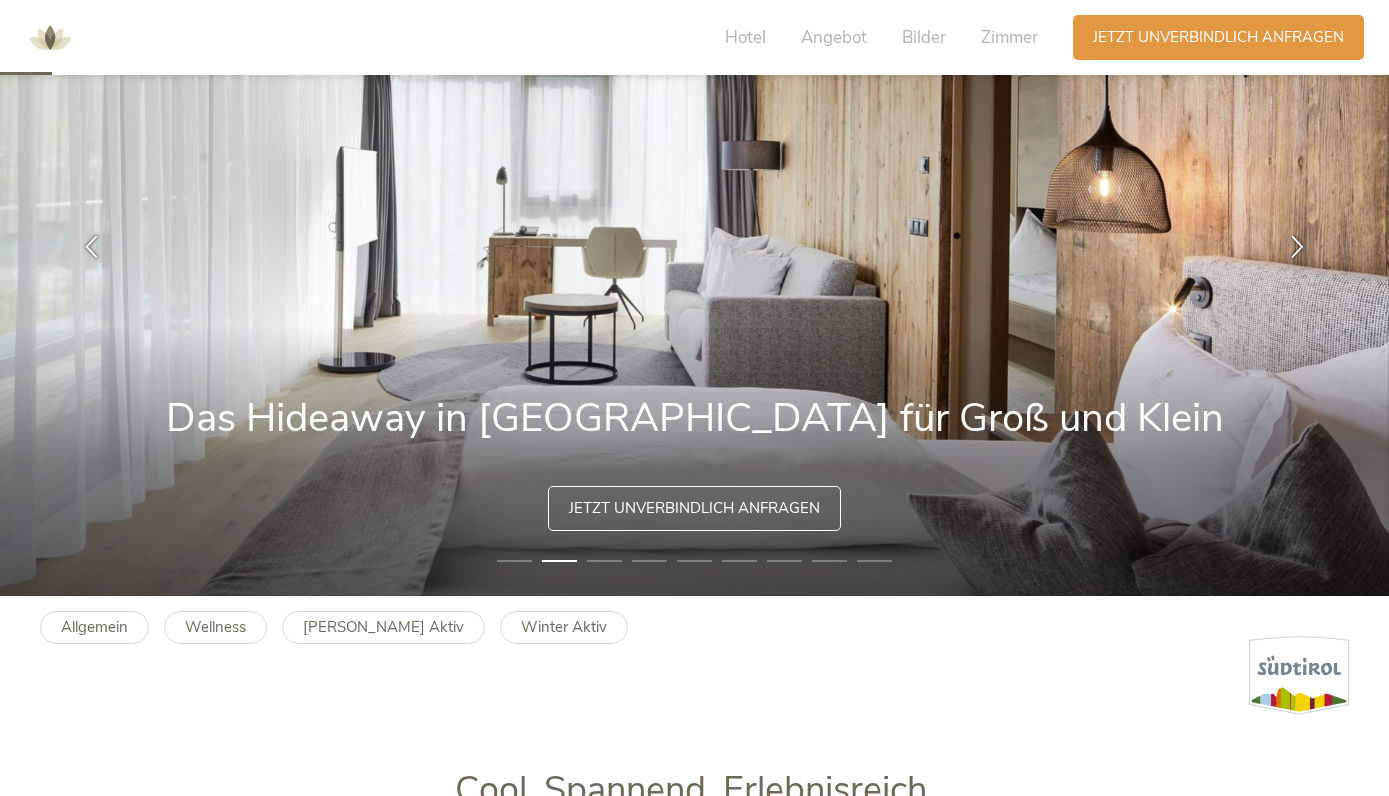 click on "3" at bounding box center (604, 561) 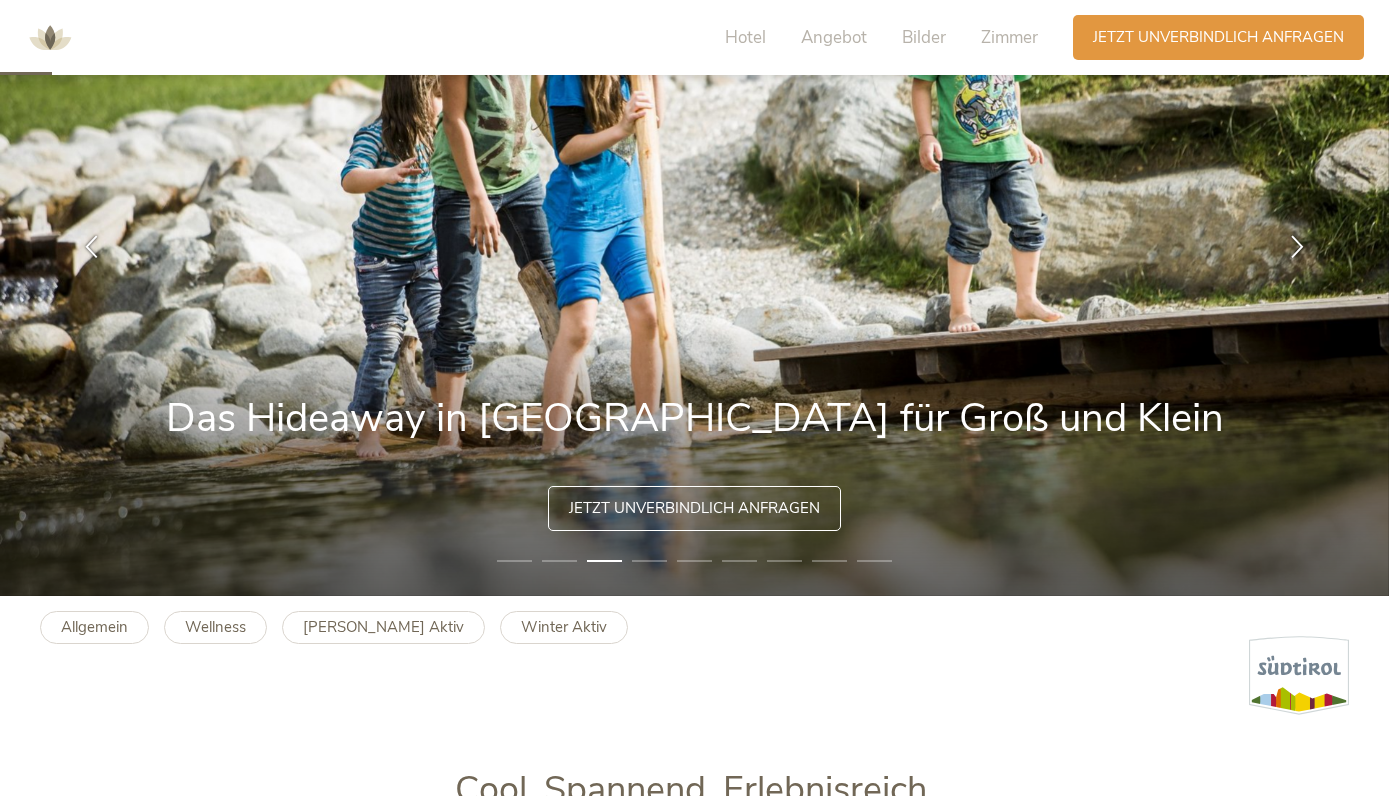 click on "4" at bounding box center (649, 561) 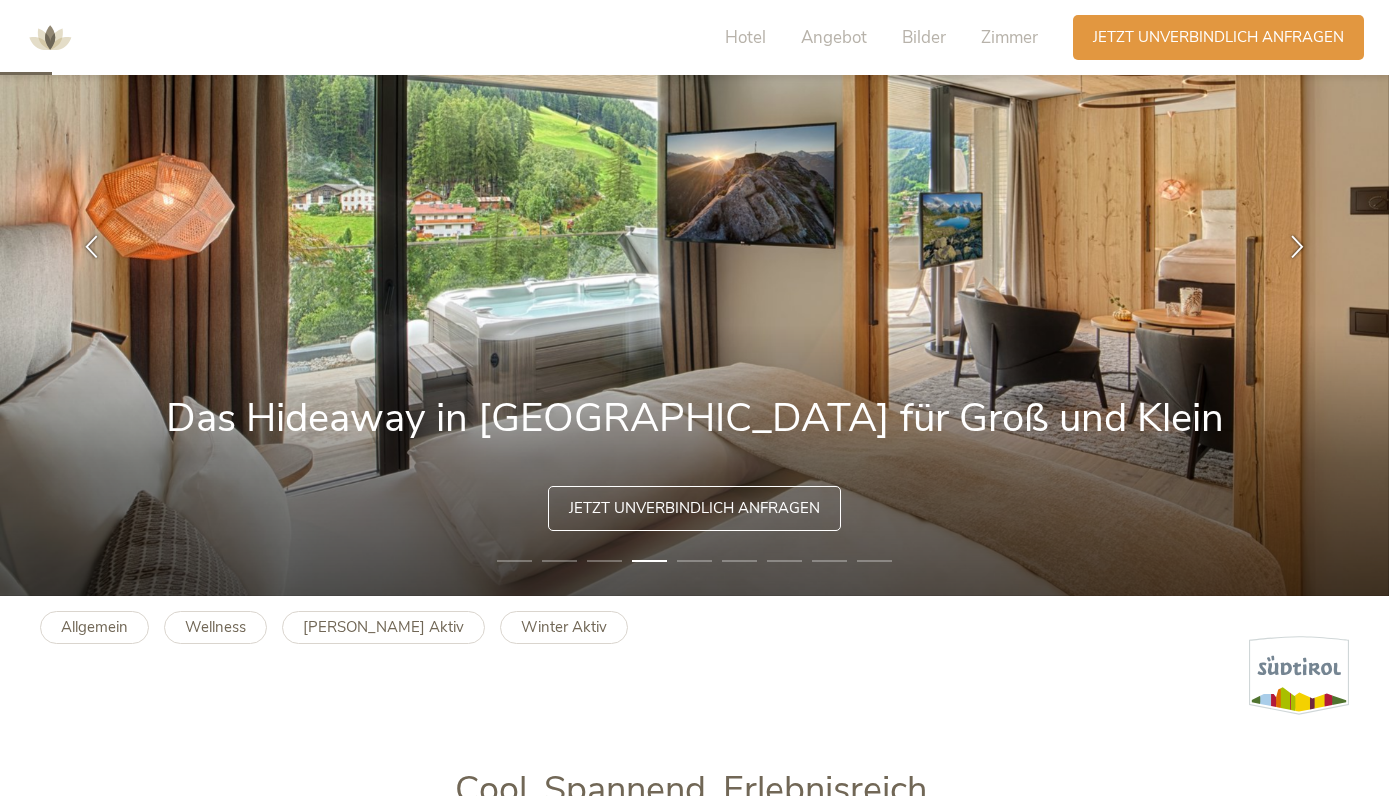 click on "5" at bounding box center (694, 561) 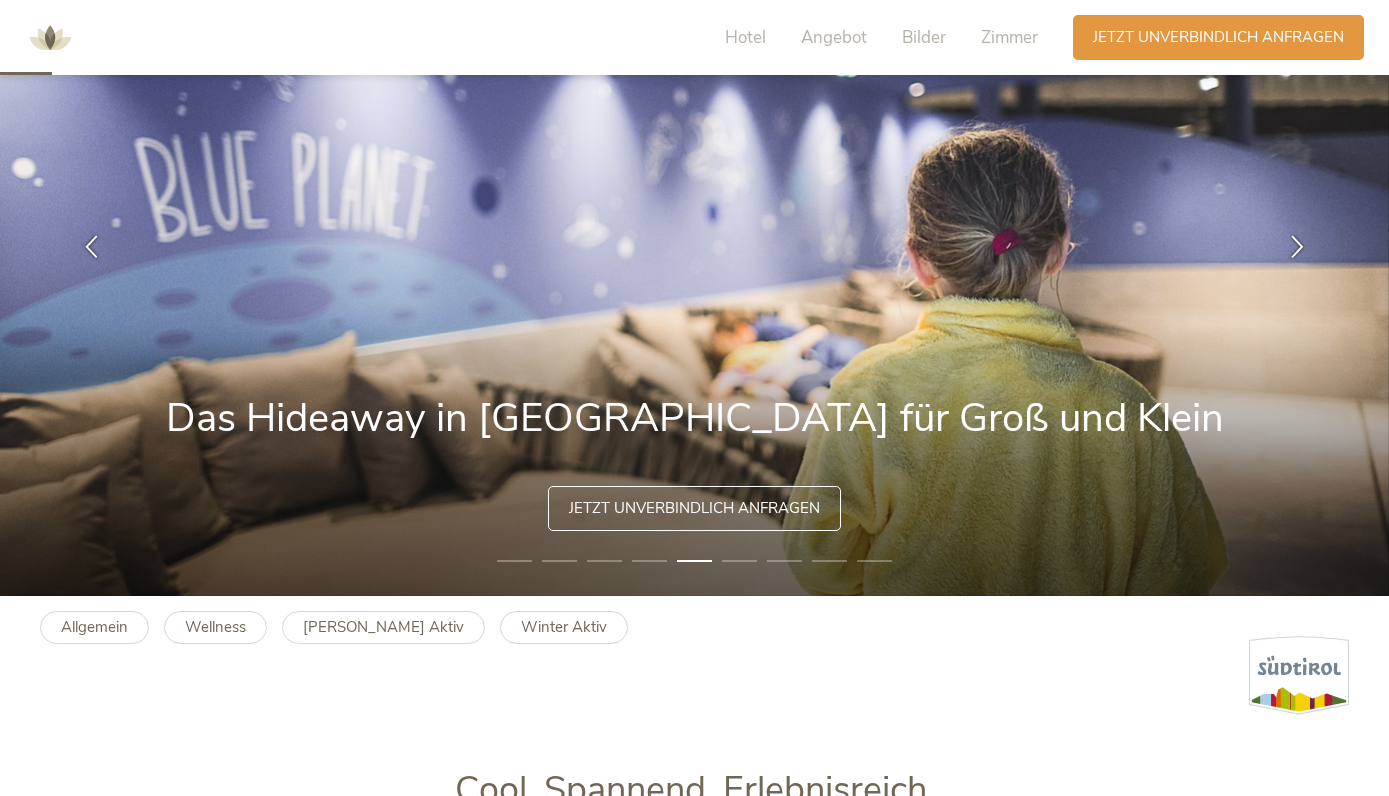 click on "6" at bounding box center [739, 561] 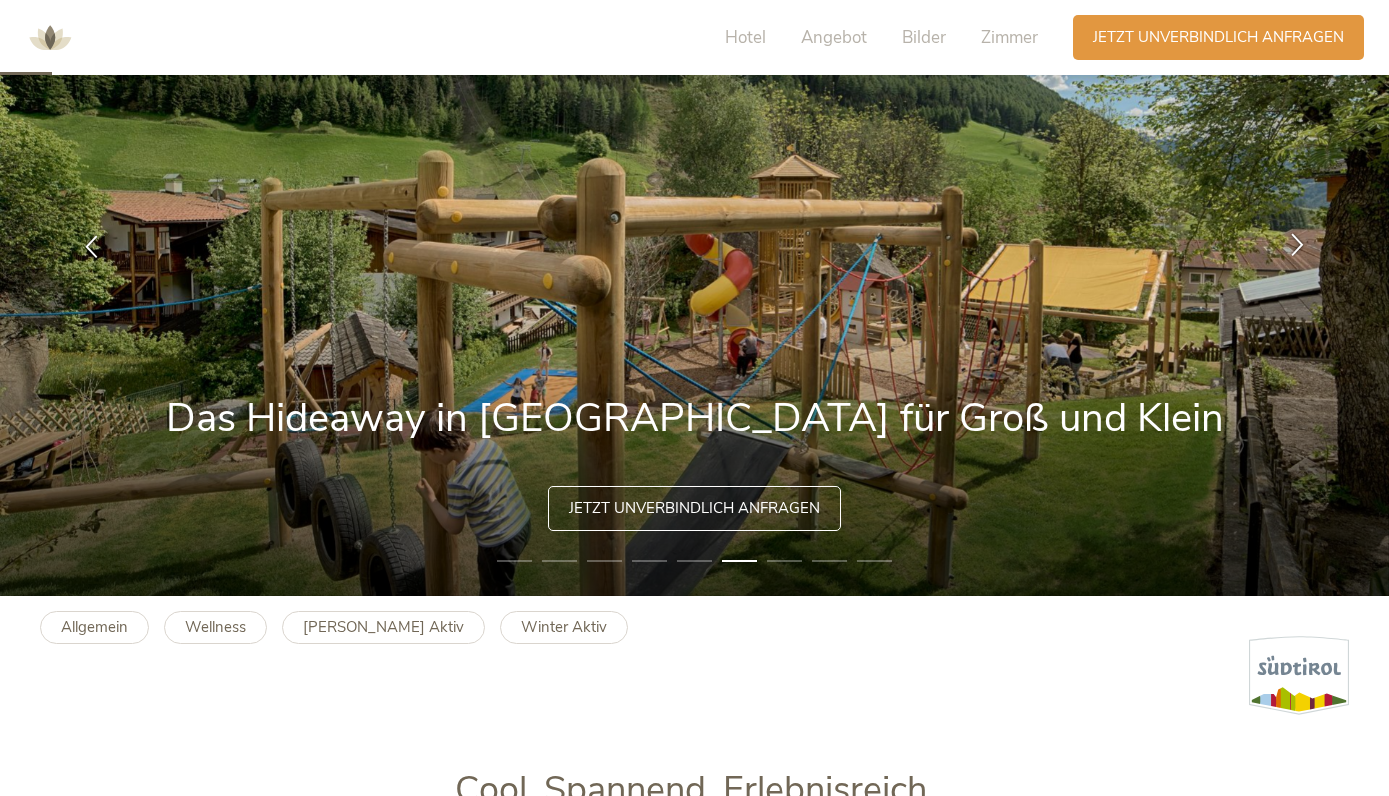 click at bounding box center [1297, 243] 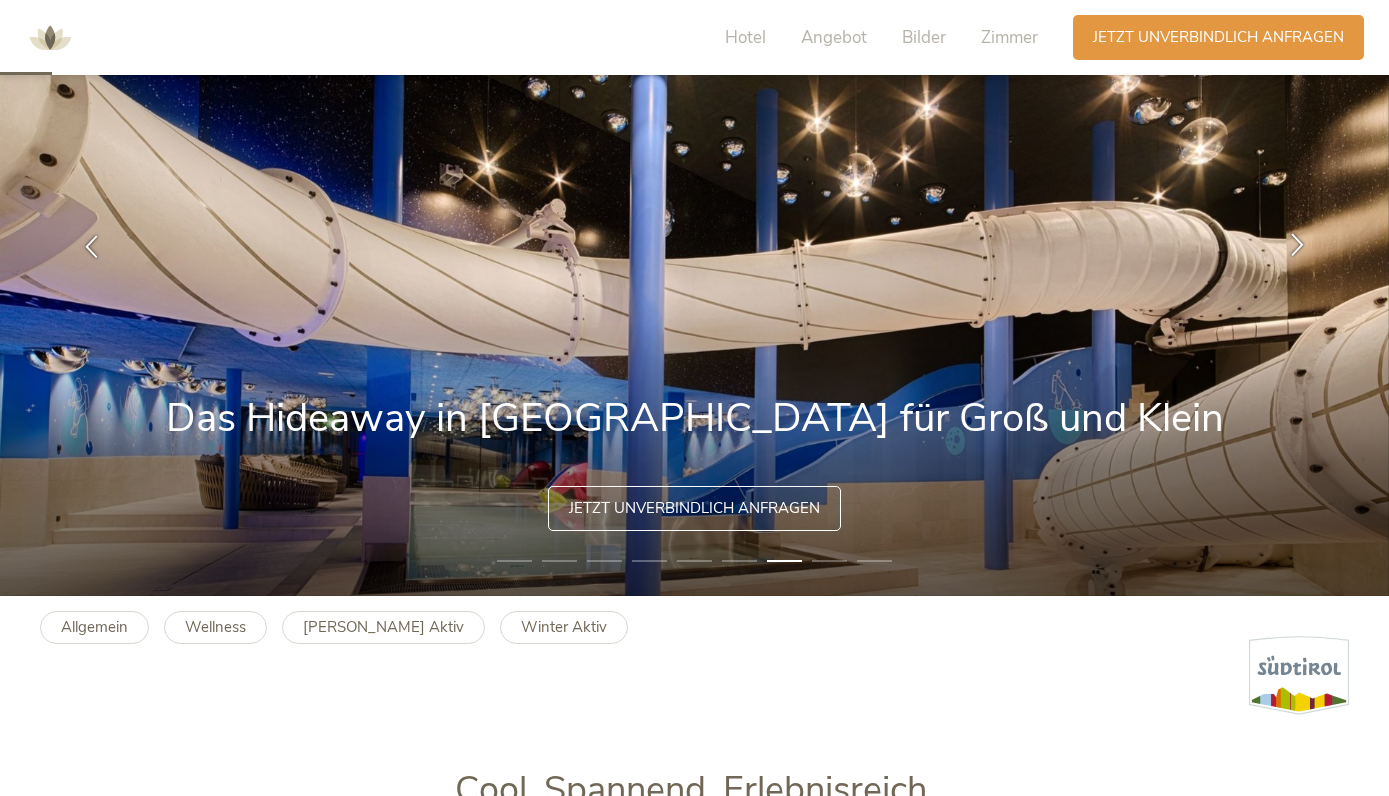 click at bounding box center (1297, 243) 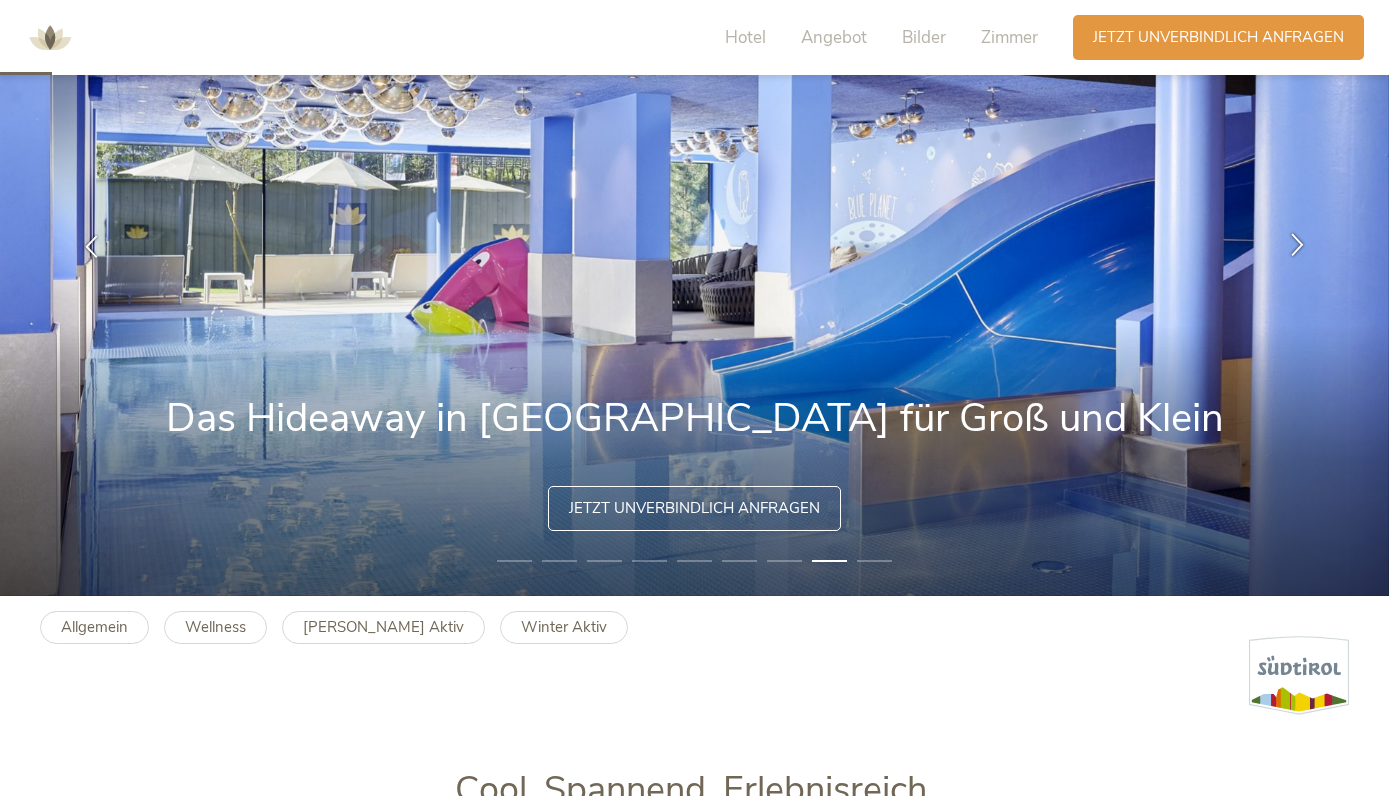 click at bounding box center [1297, 243] 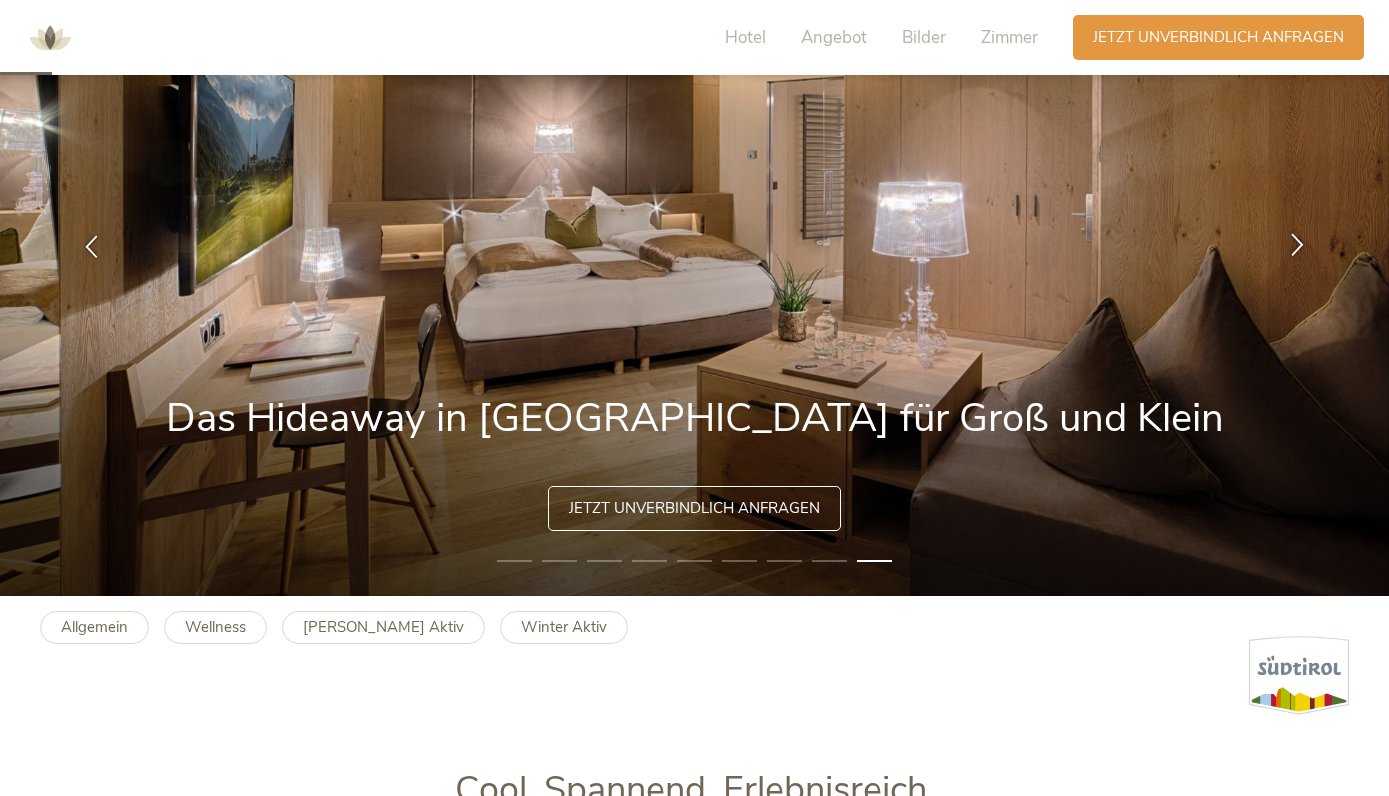 click at bounding box center (1297, 243) 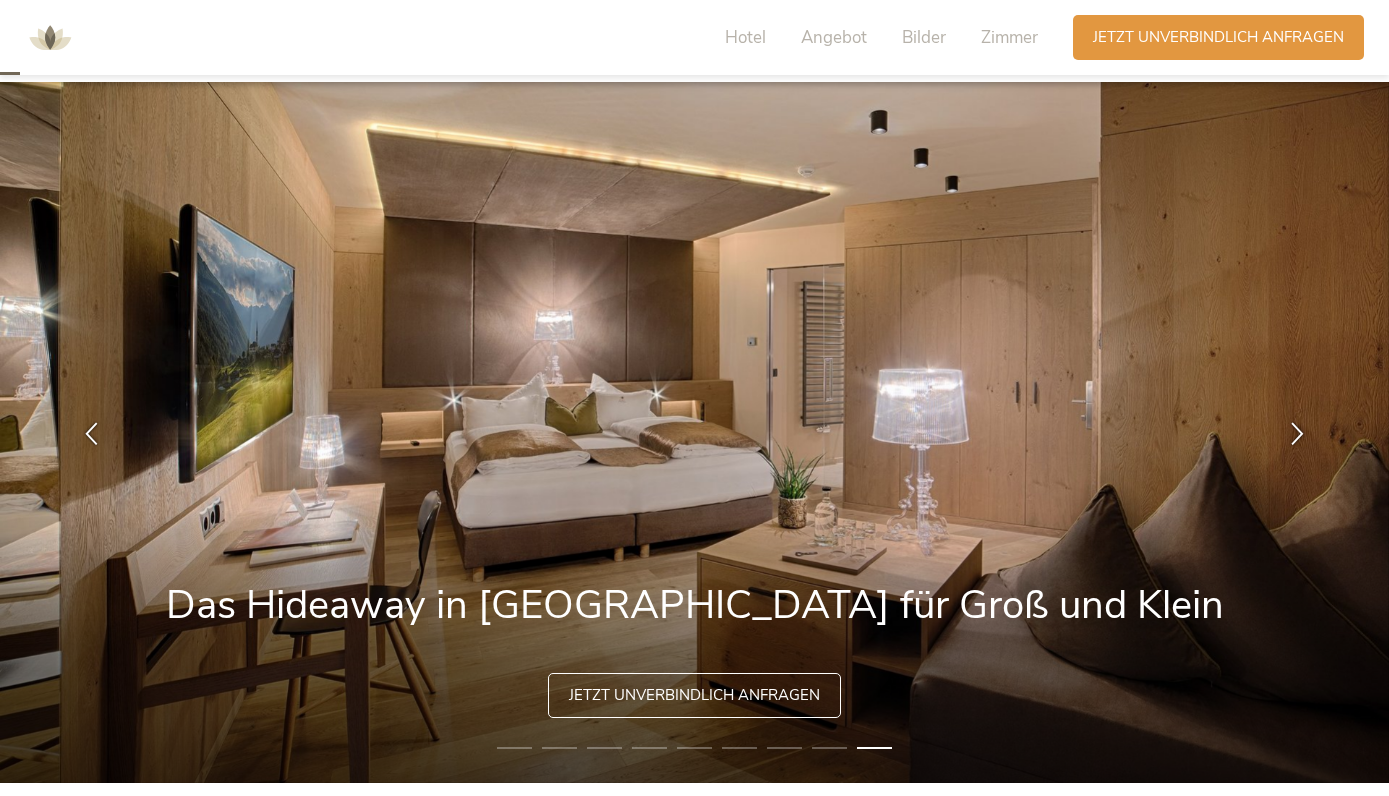 scroll, scrollTop: 0, scrollLeft: 0, axis: both 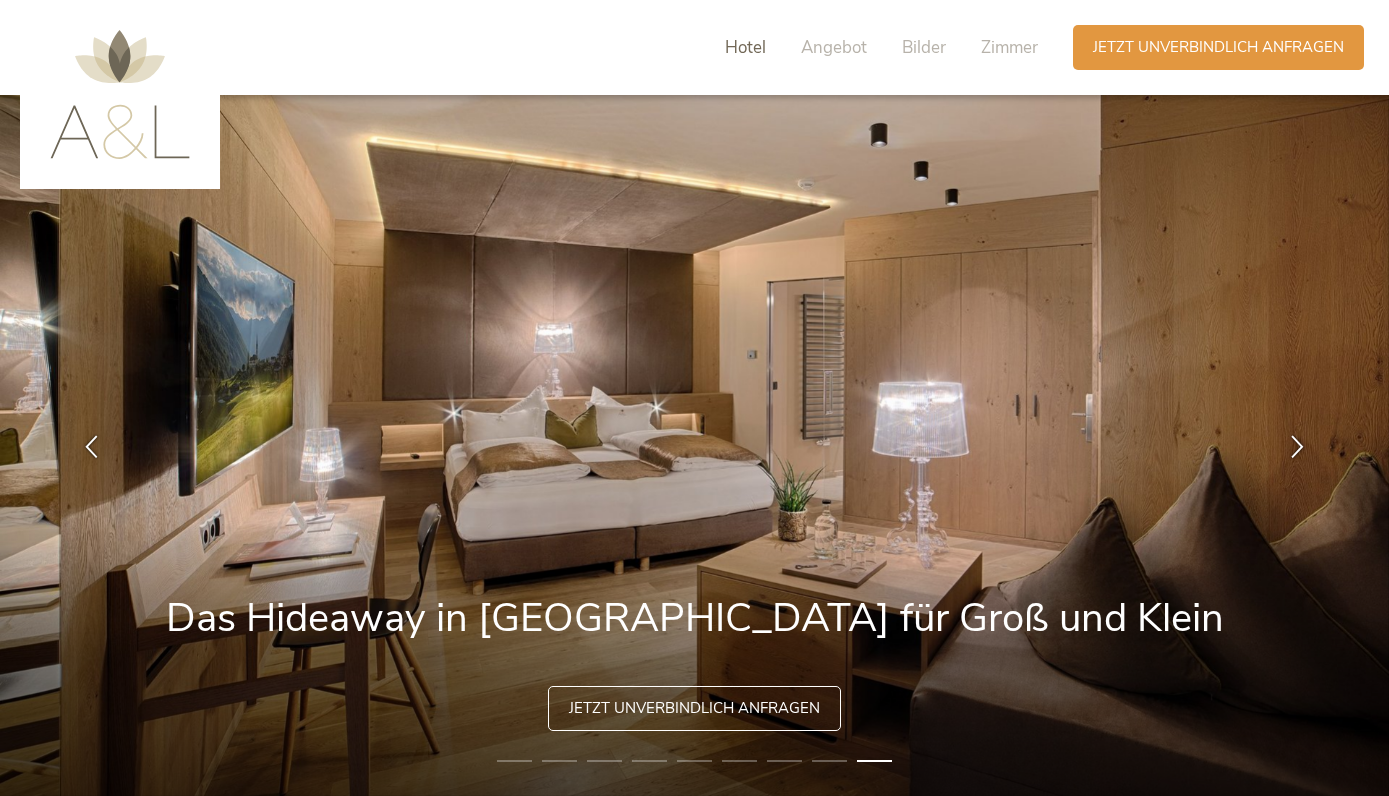 click on "Hotel" at bounding box center [745, 47] 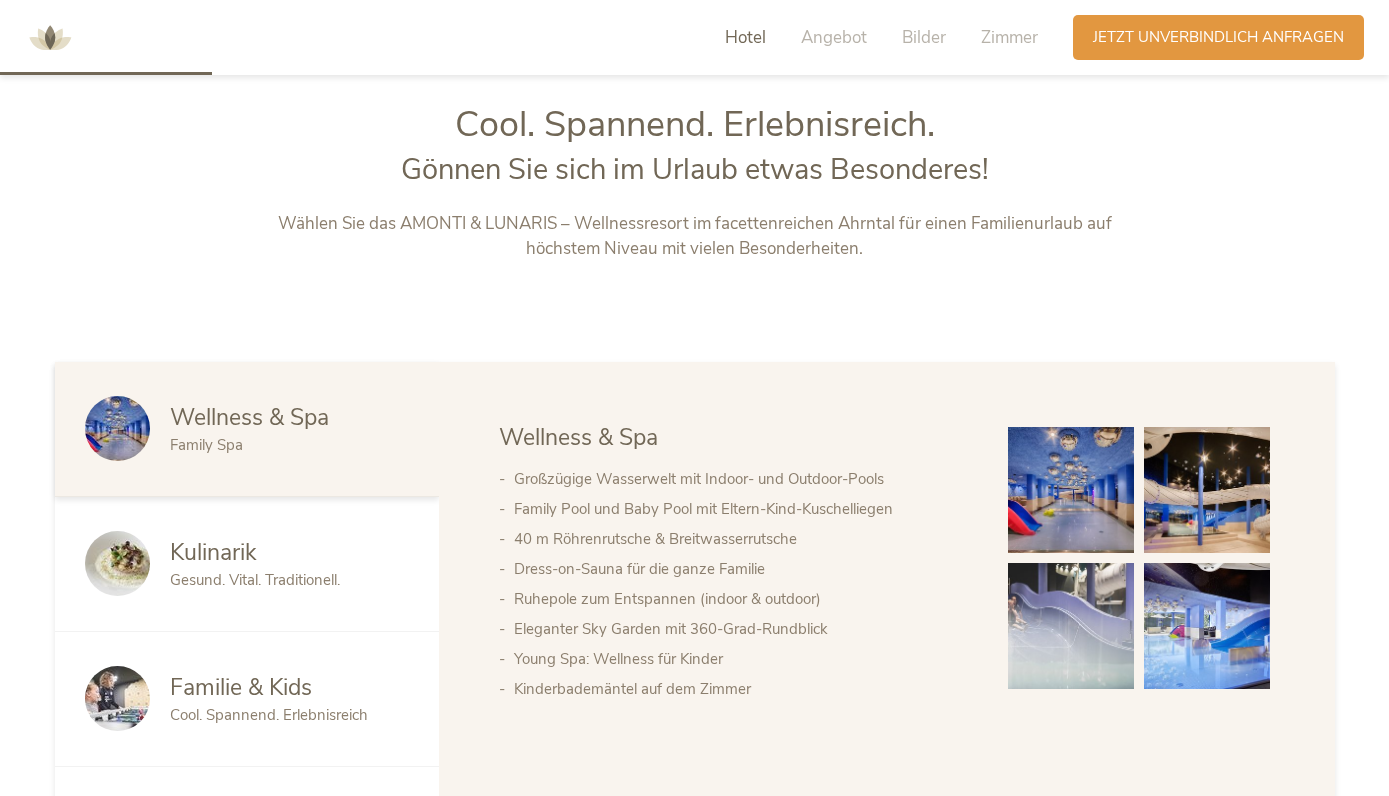 scroll, scrollTop: 965, scrollLeft: 0, axis: vertical 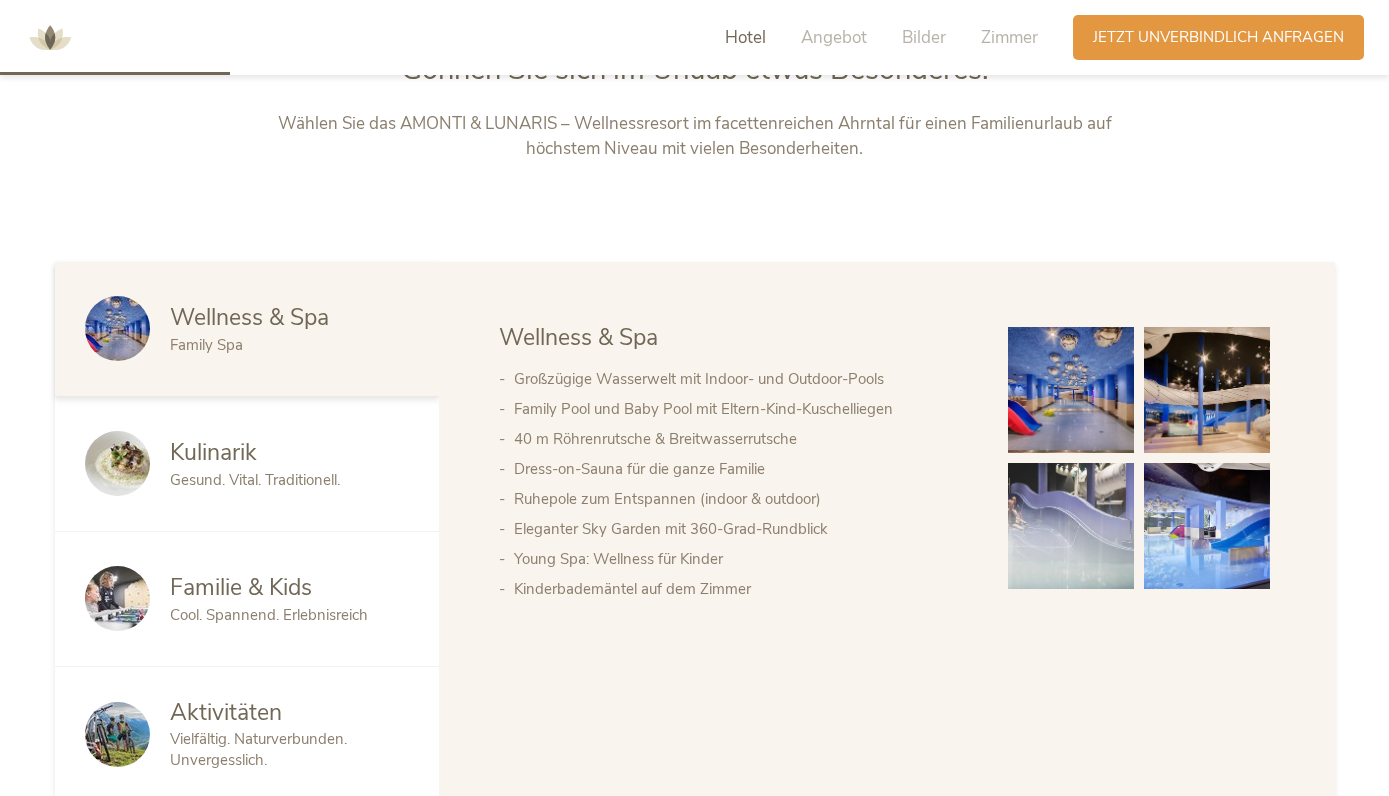click at bounding box center [1071, 390] 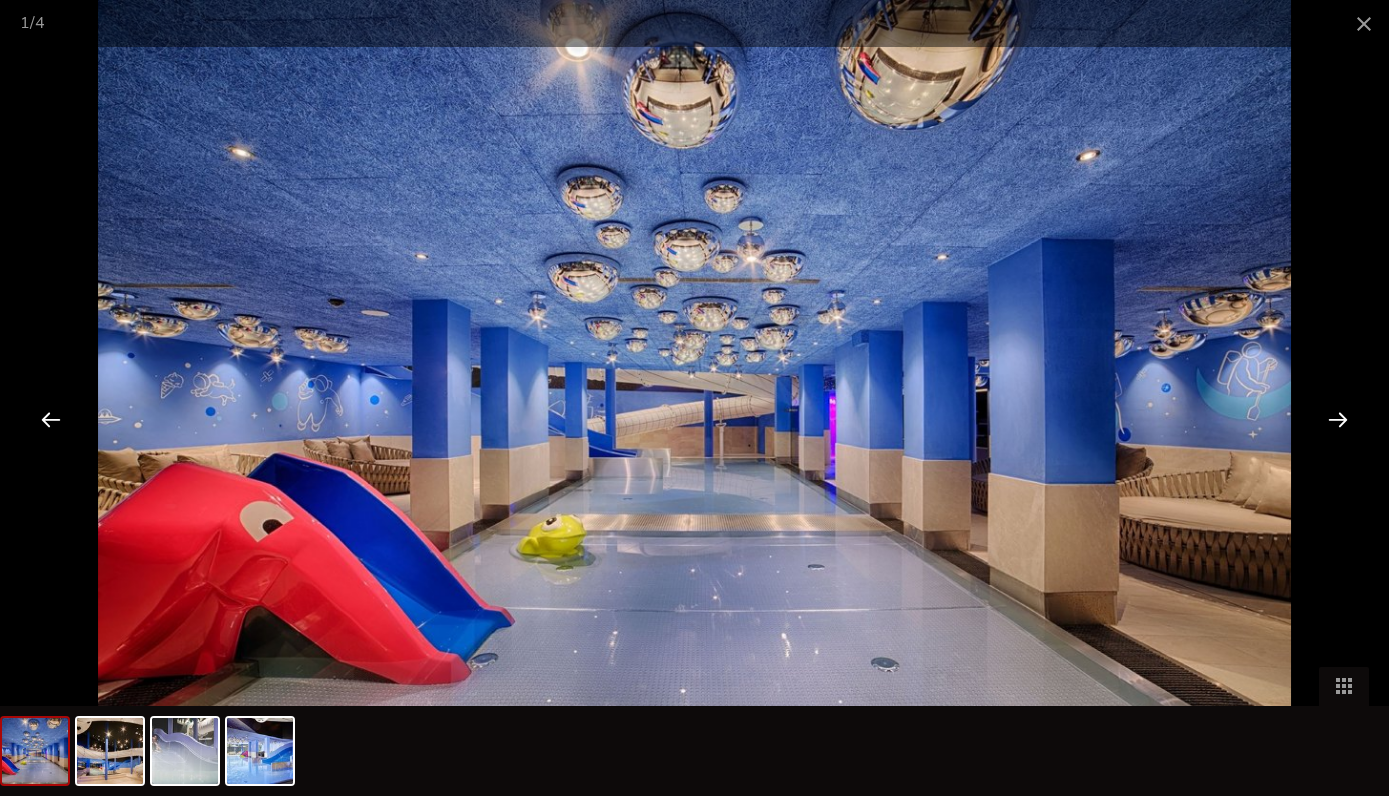 click at bounding box center [1338, 419] 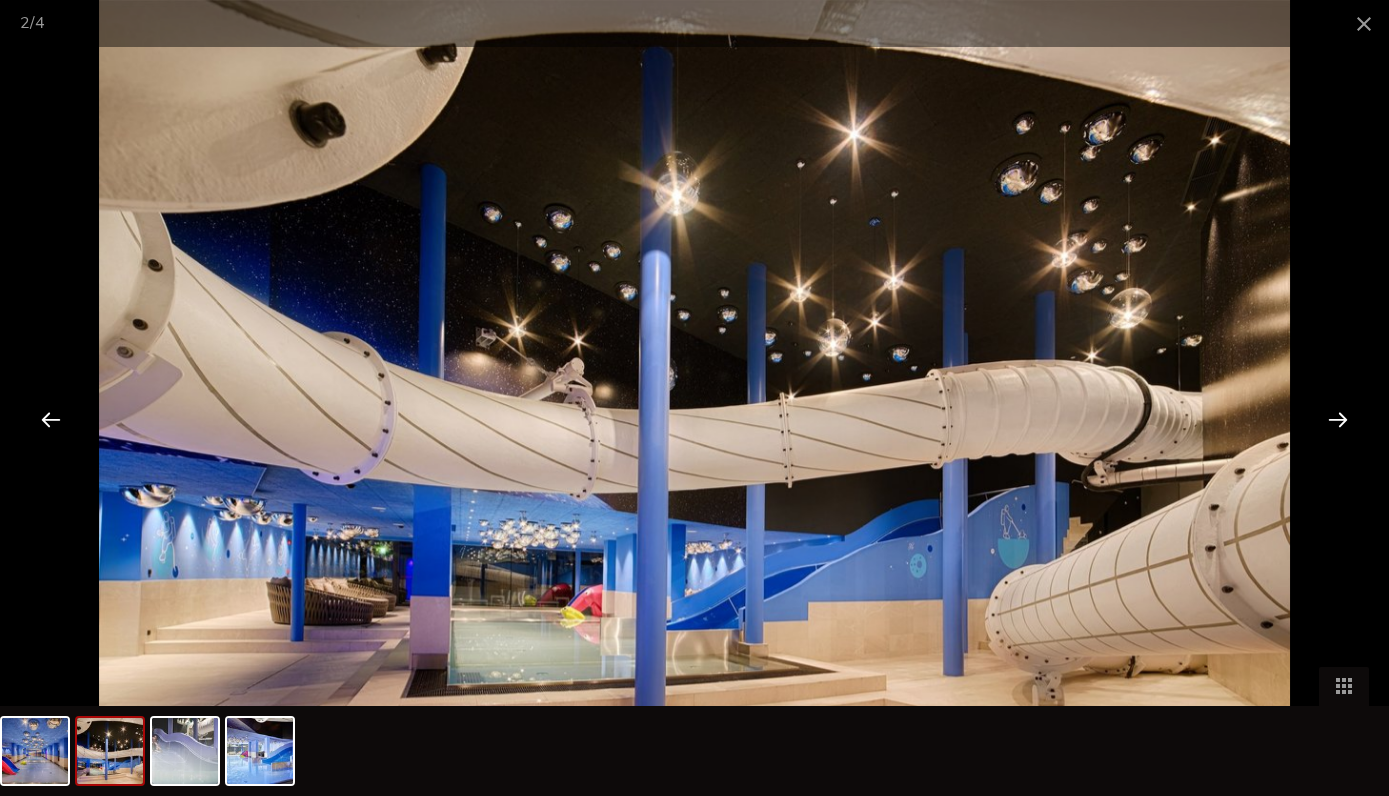 click at bounding box center (1338, 419) 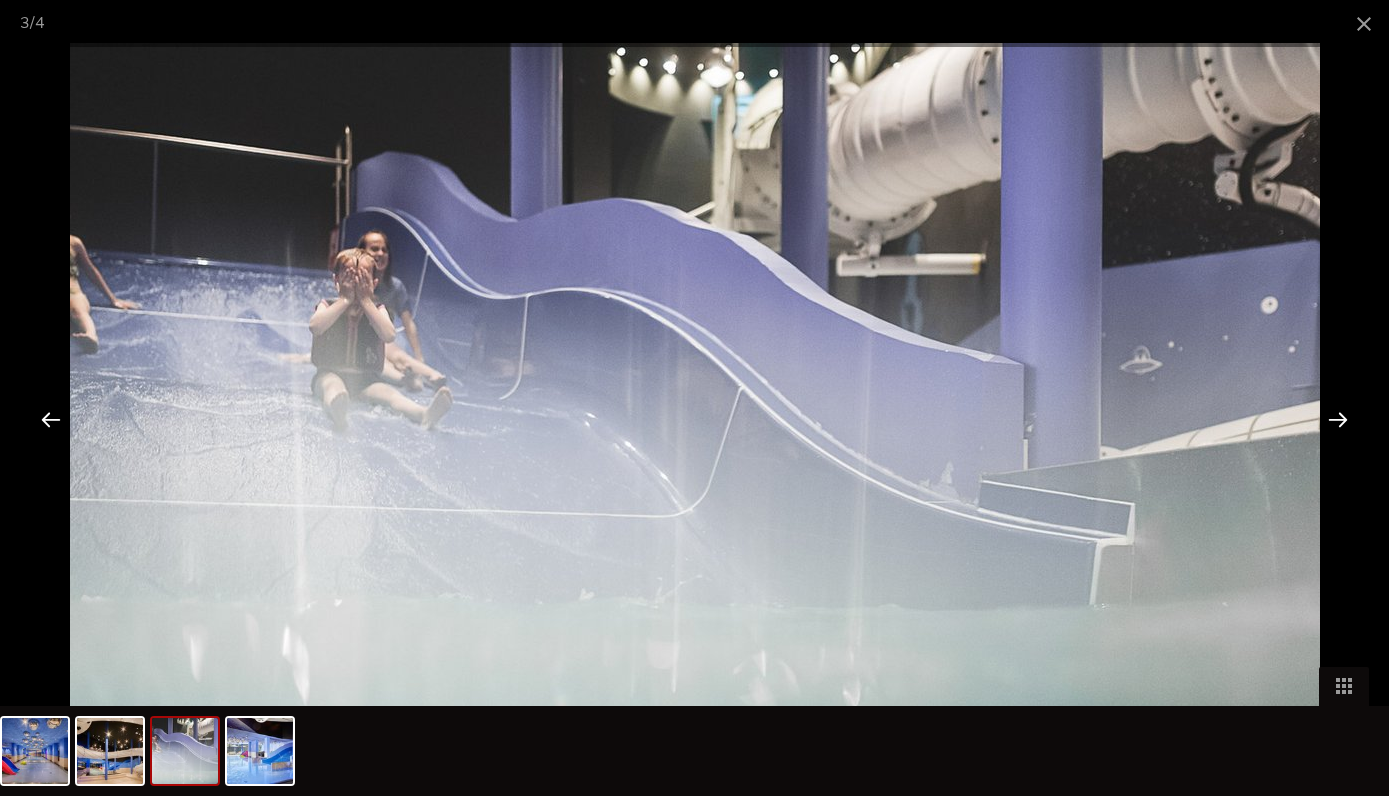 click at bounding box center (1338, 419) 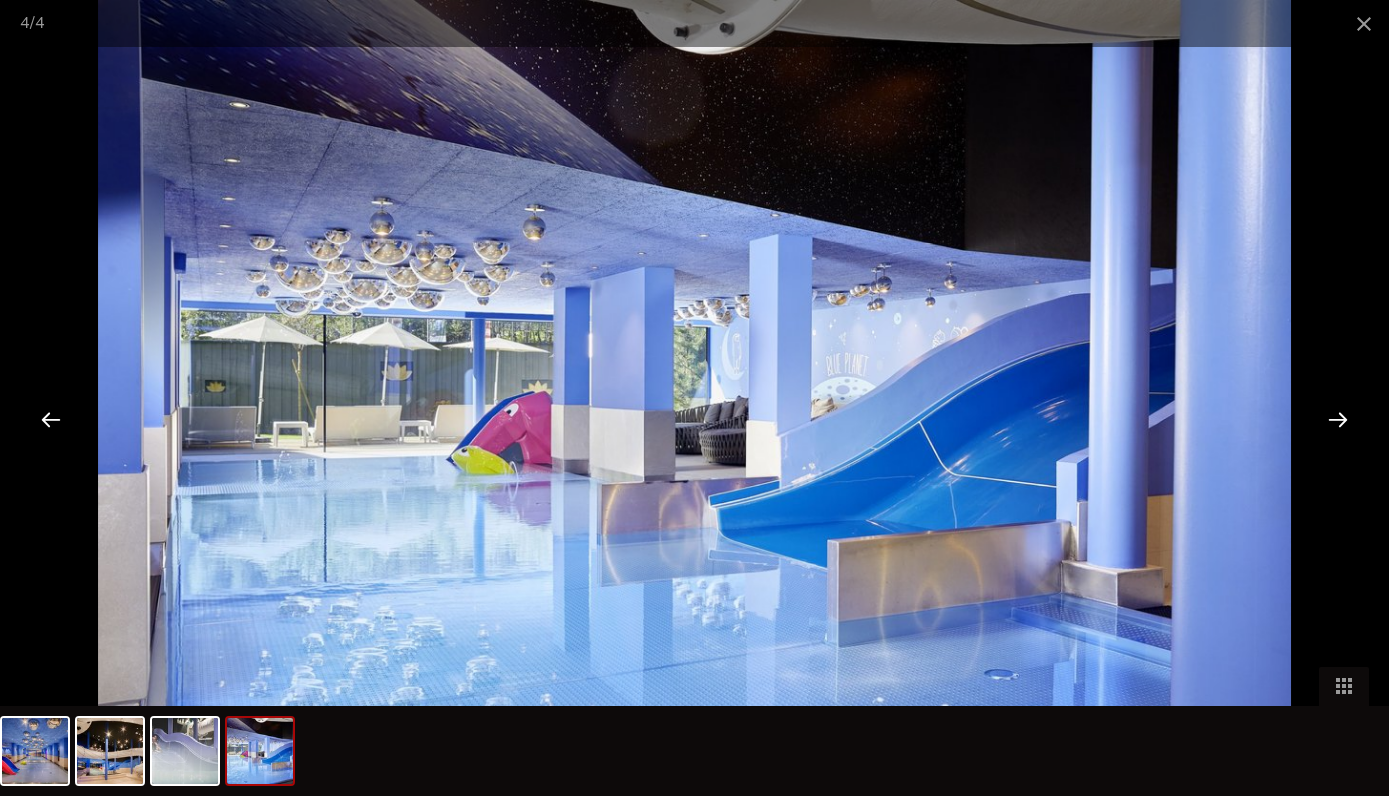 click at bounding box center [1338, 419] 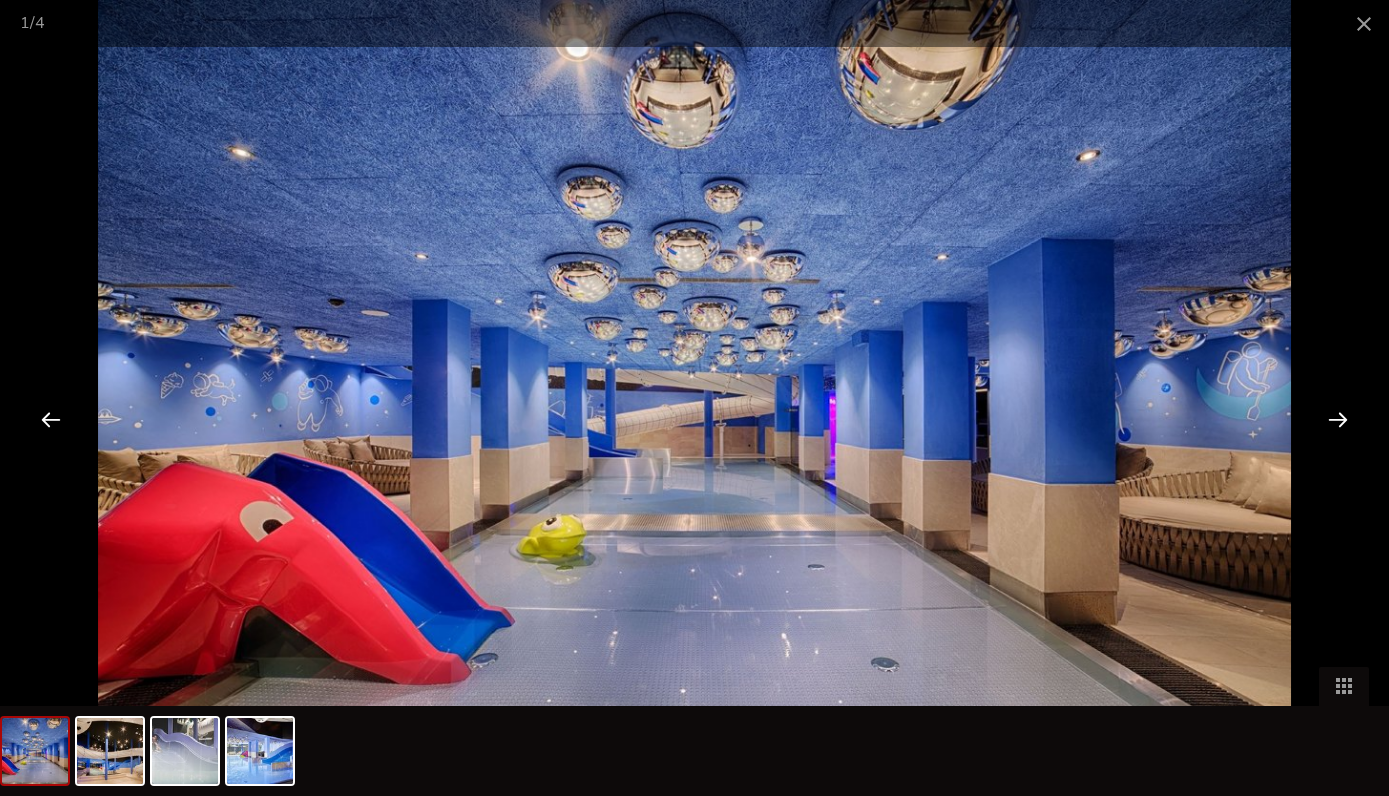 click at bounding box center (1338, 419) 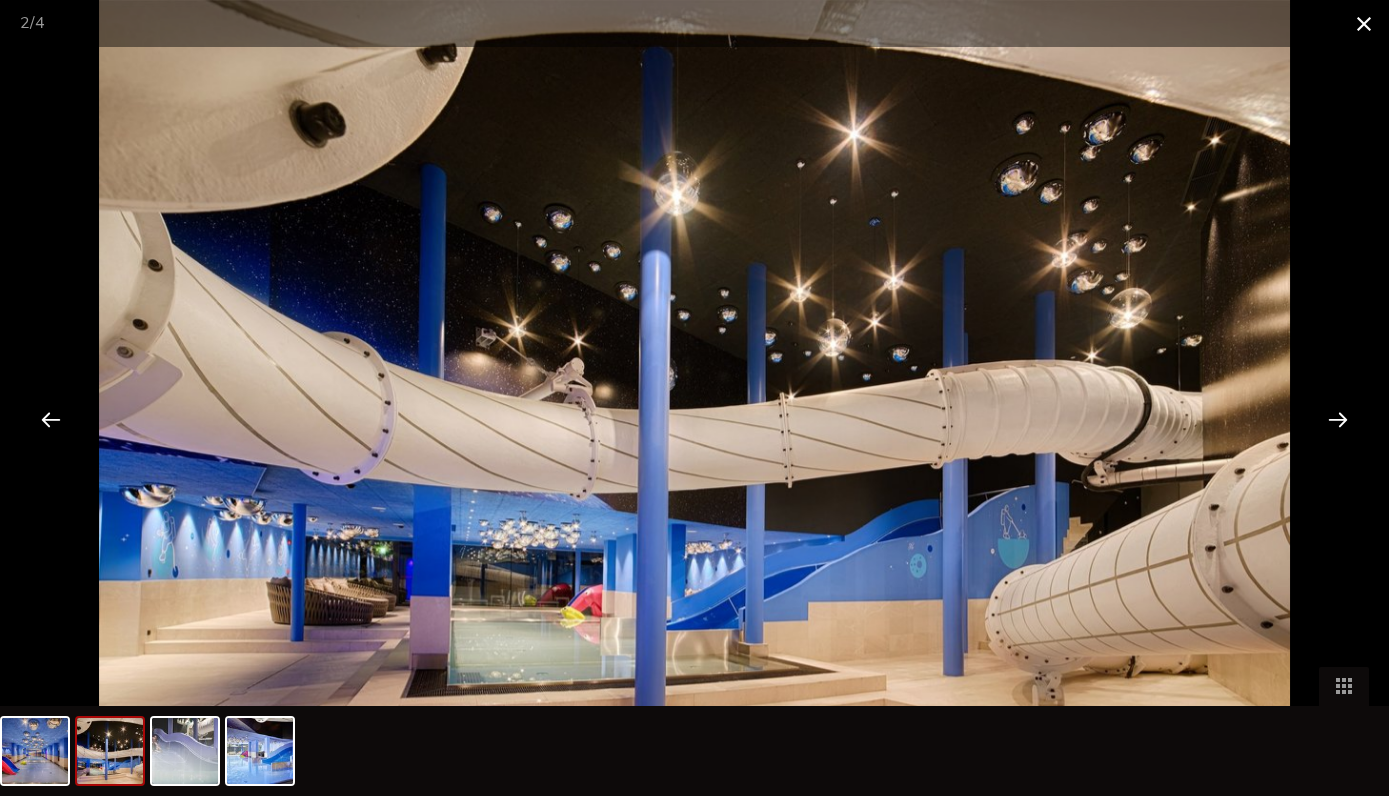 click at bounding box center (1364, 23) 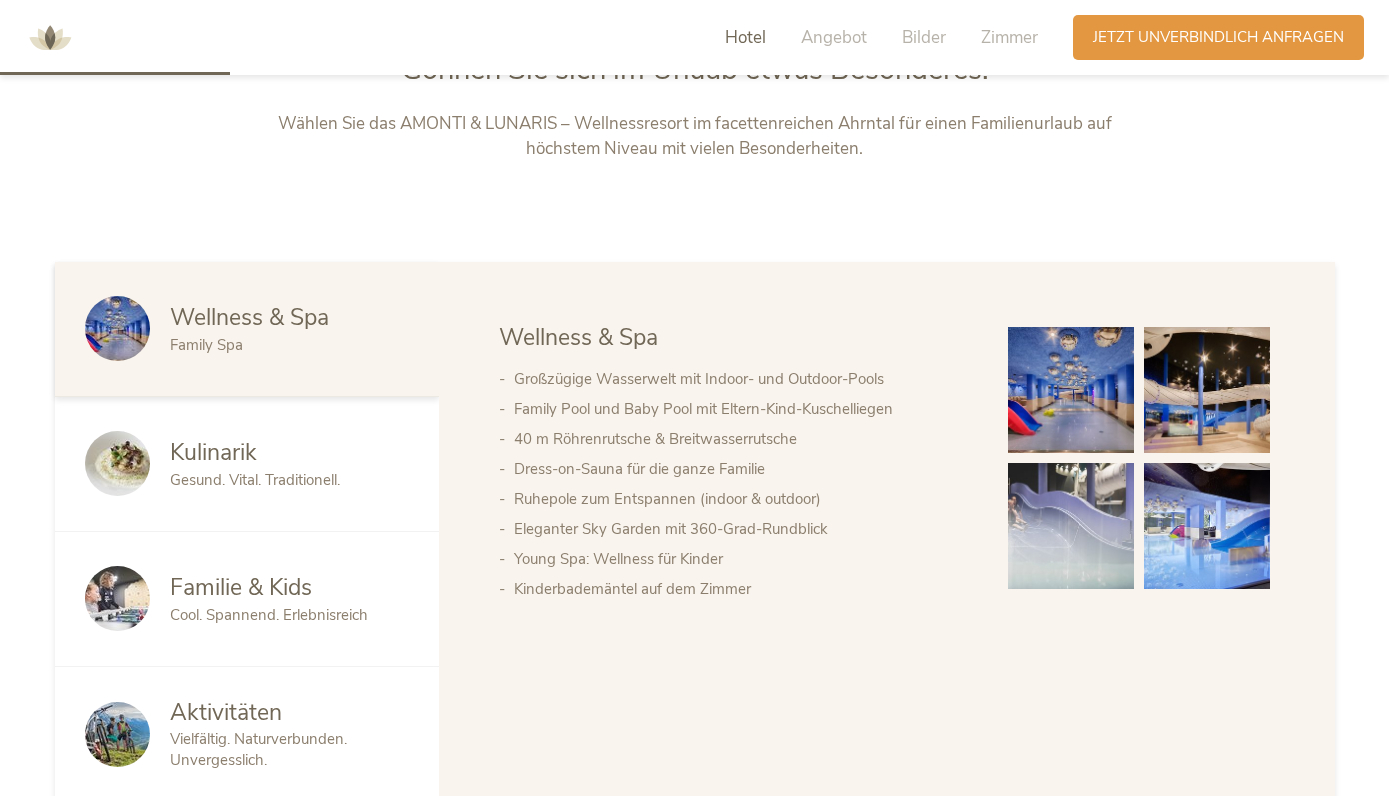 click on "Kulinarik" at bounding box center (213, 452) 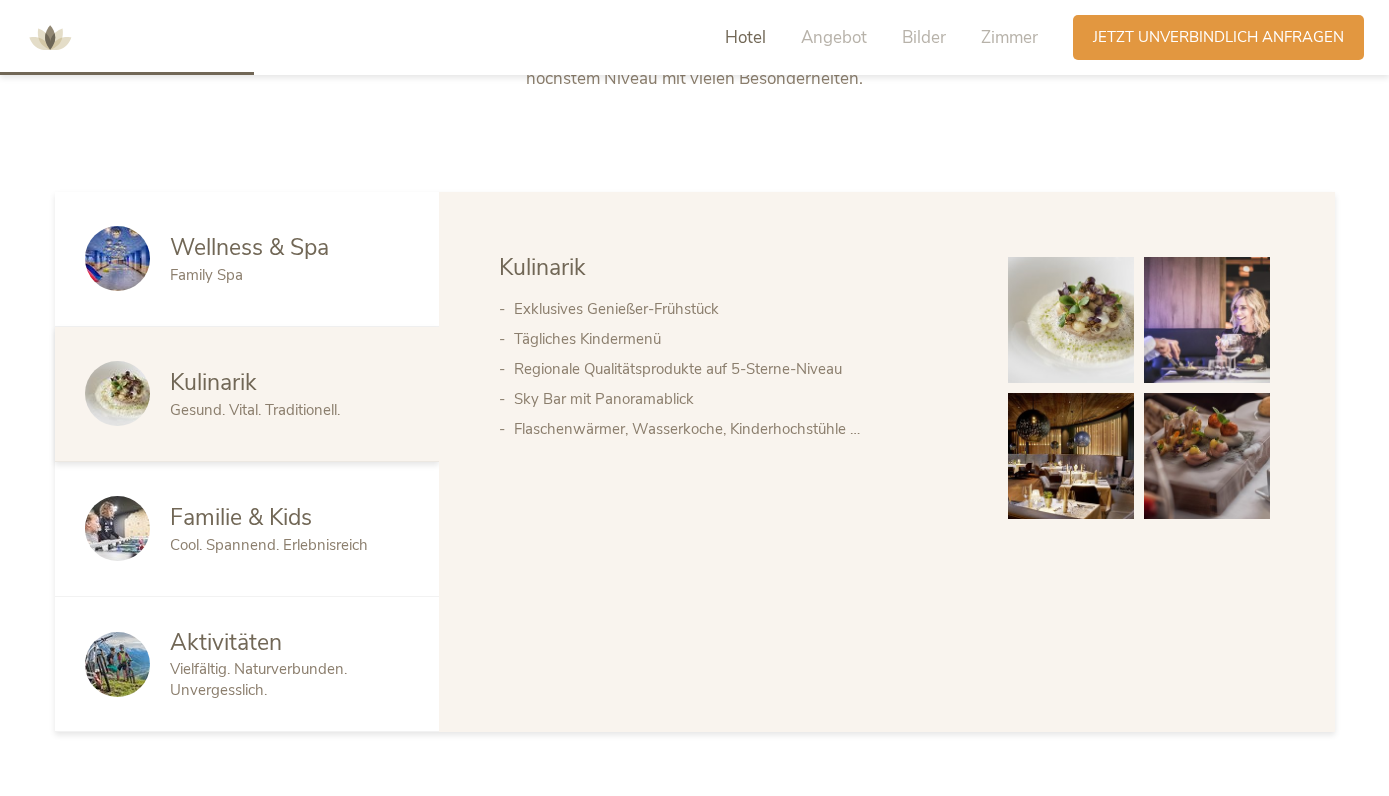 scroll, scrollTop: 1065, scrollLeft: 0, axis: vertical 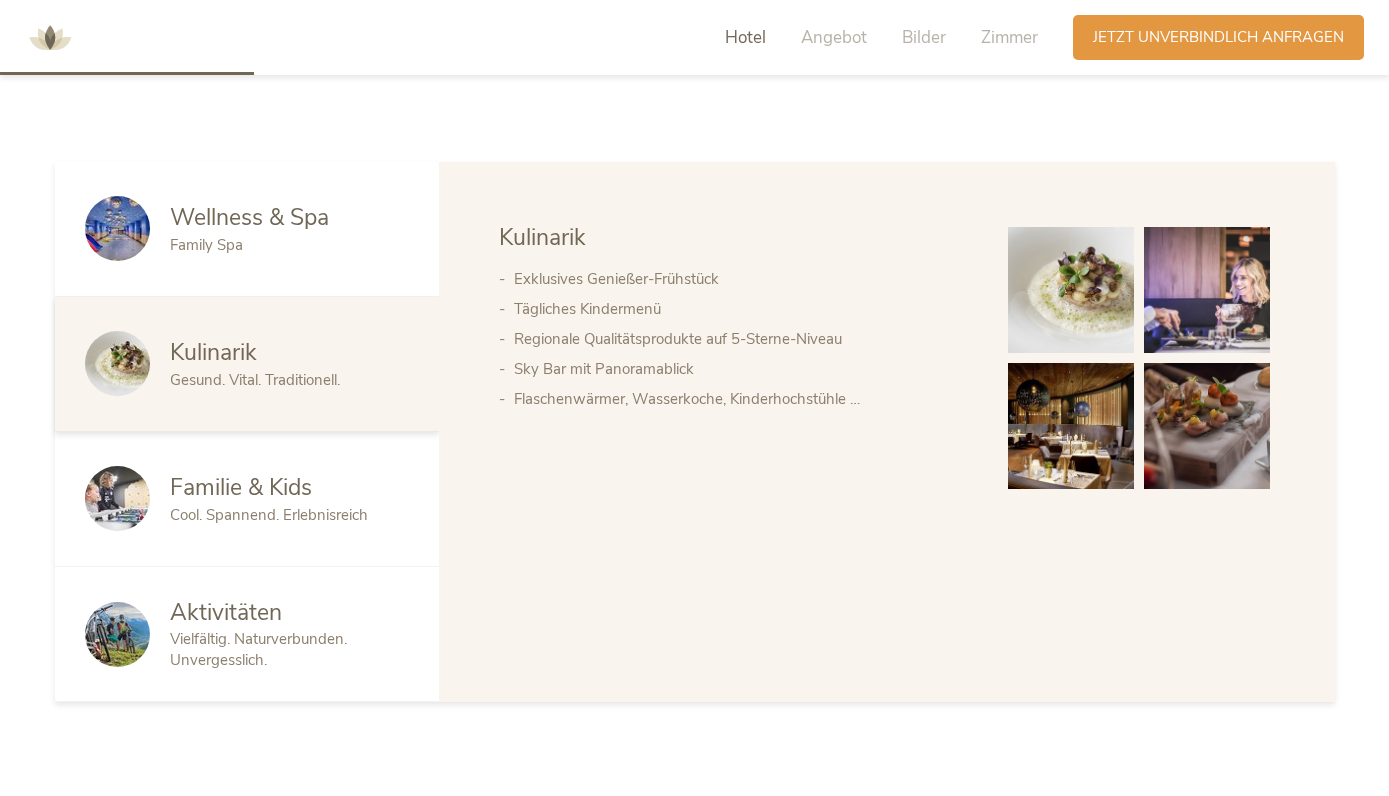 click on "Familie & Kids" at bounding box center [241, 487] 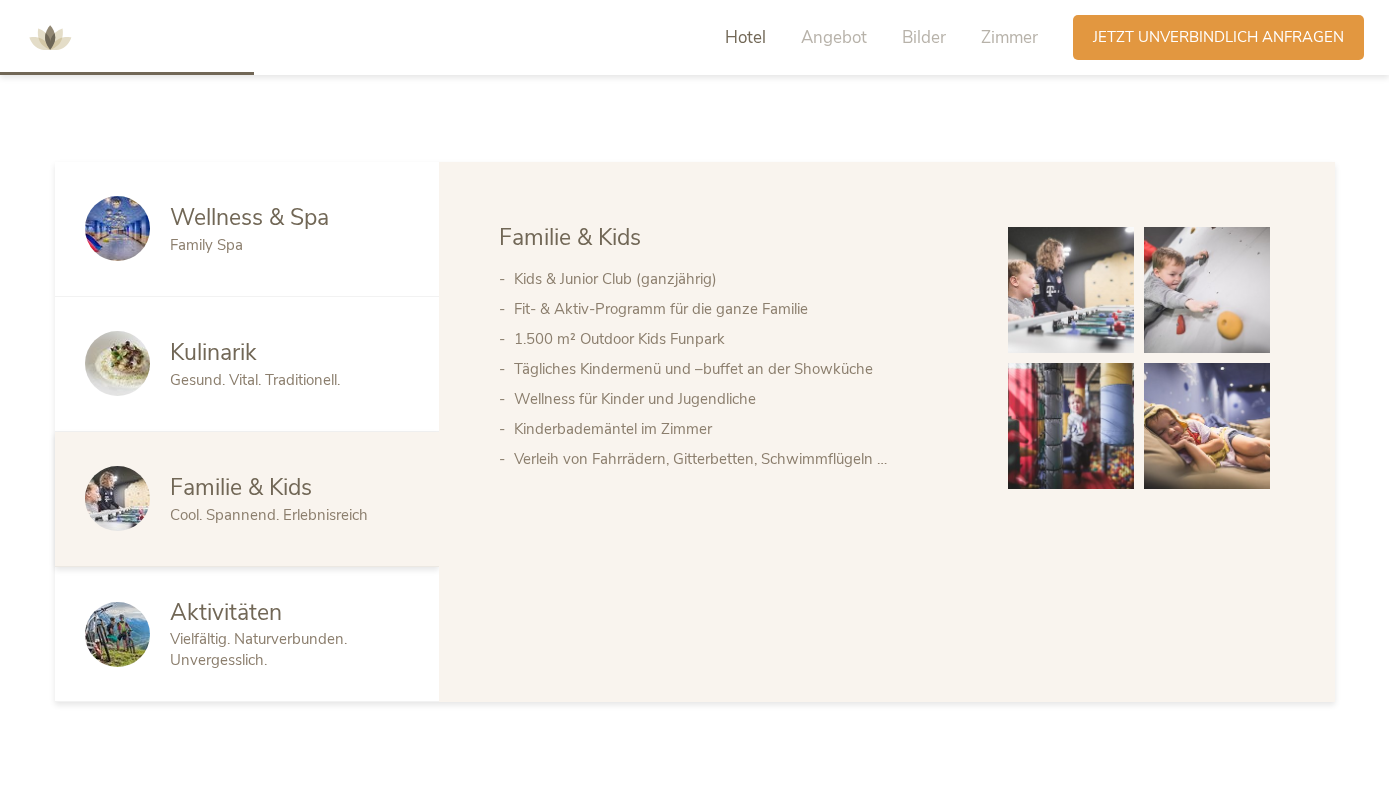 click on "Kulinarik" at bounding box center [213, 352] 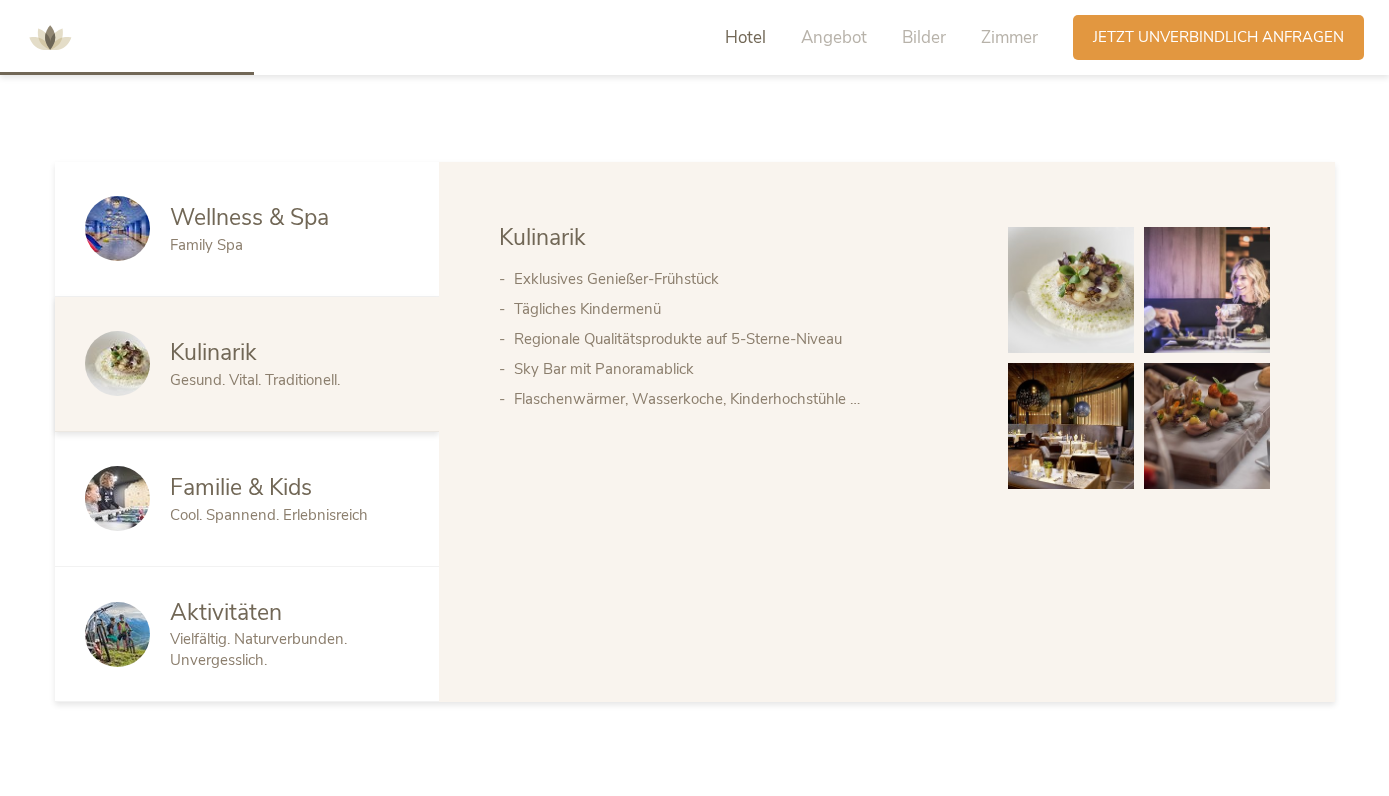 click on "Familie & Kids" at bounding box center (241, 487) 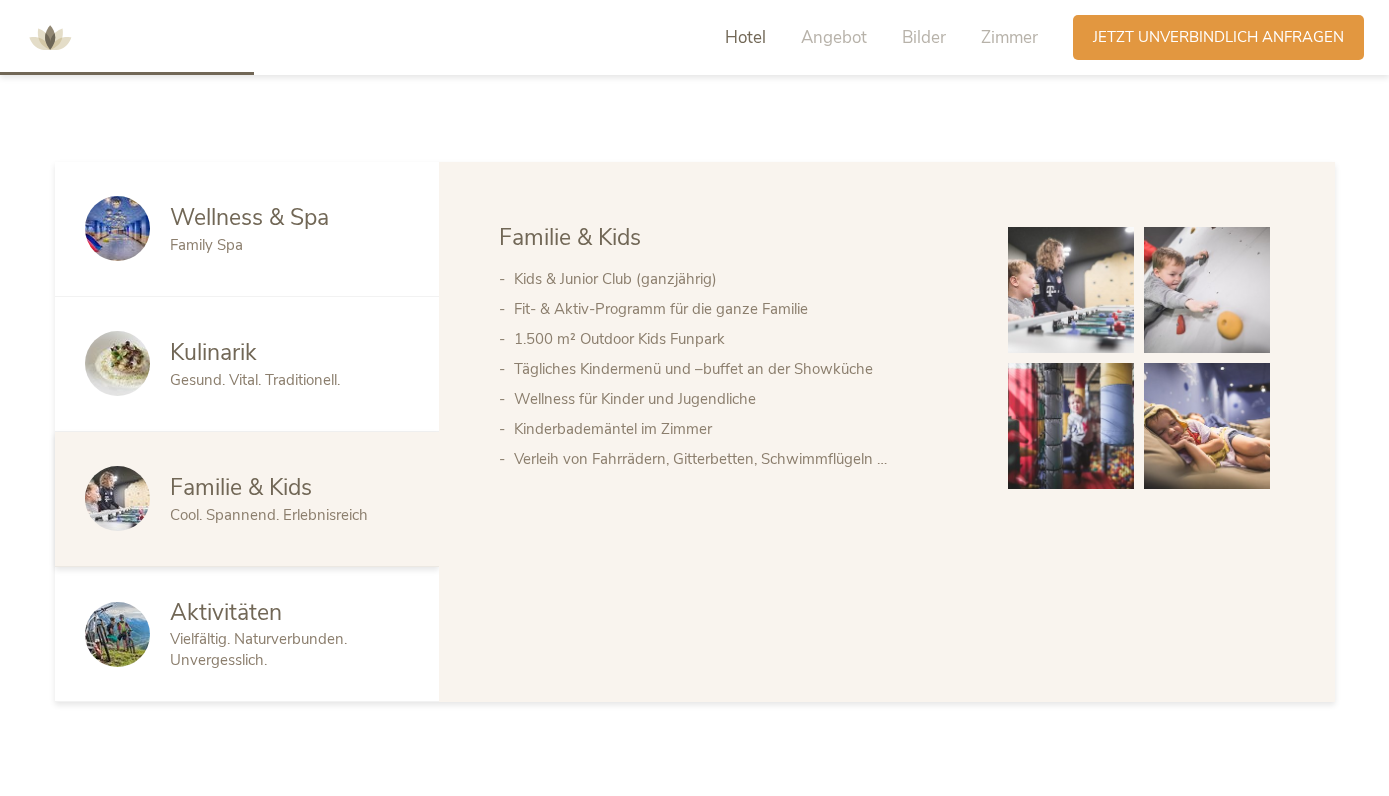 click on "Aktivitäten" at bounding box center (226, 612) 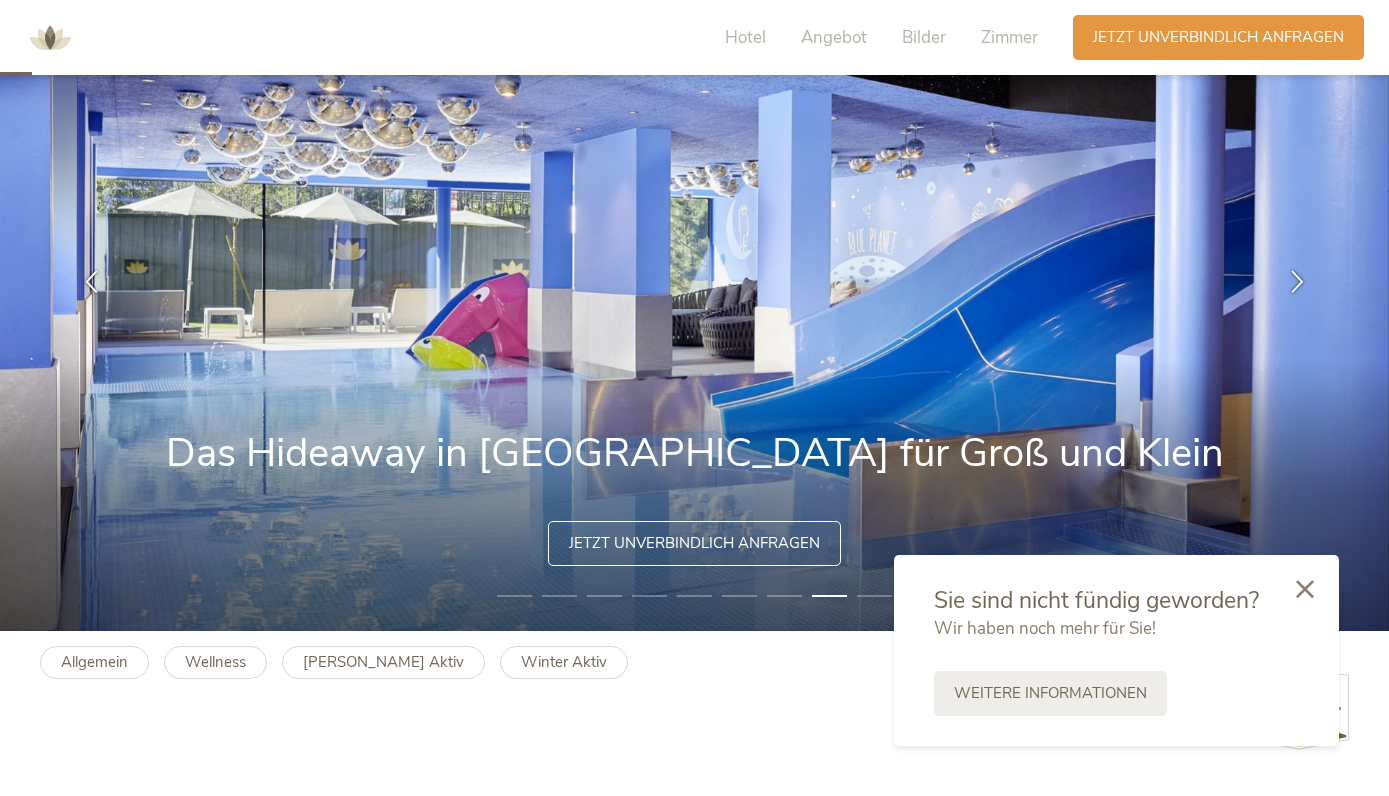 scroll, scrollTop: 0, scrollLeft: 0, axis: both 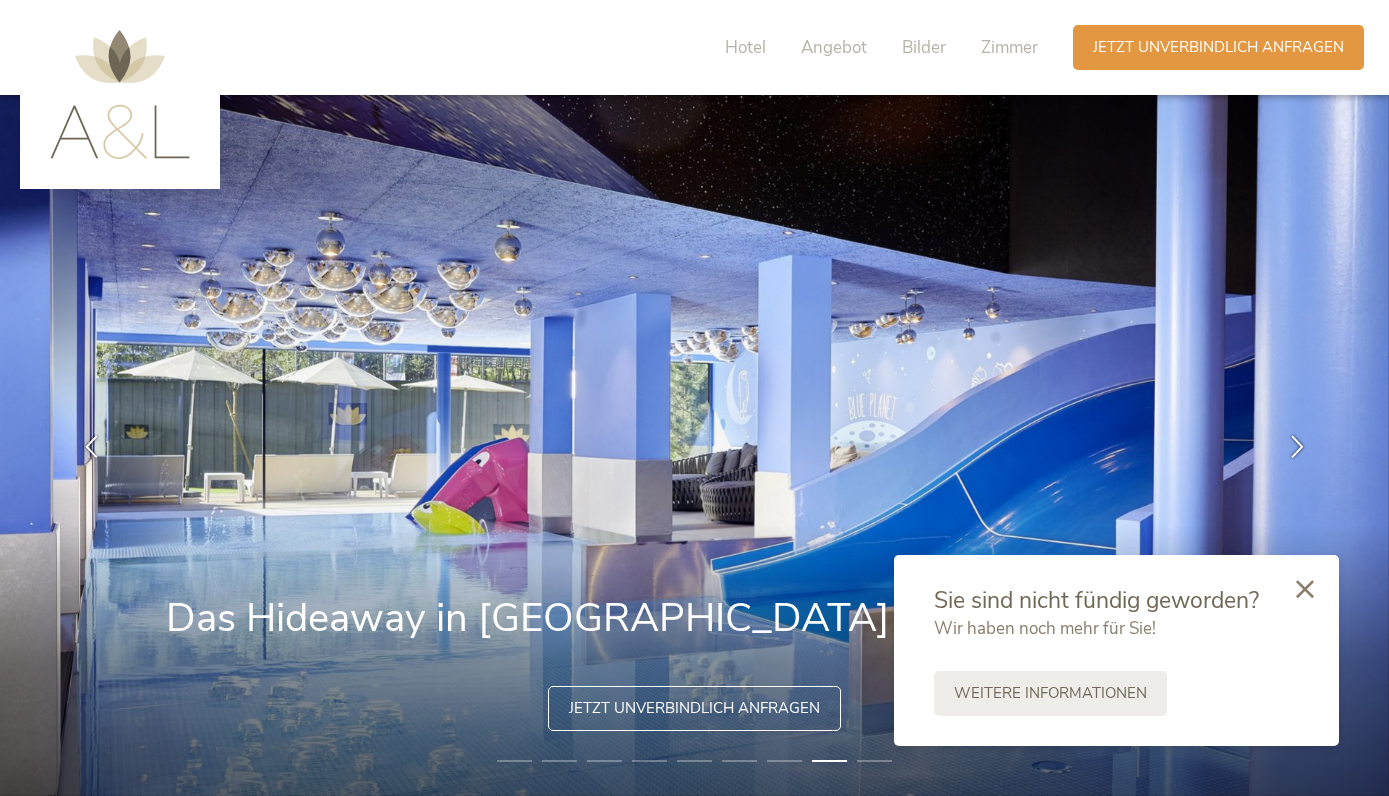 click at bounding box center [1305, 590] 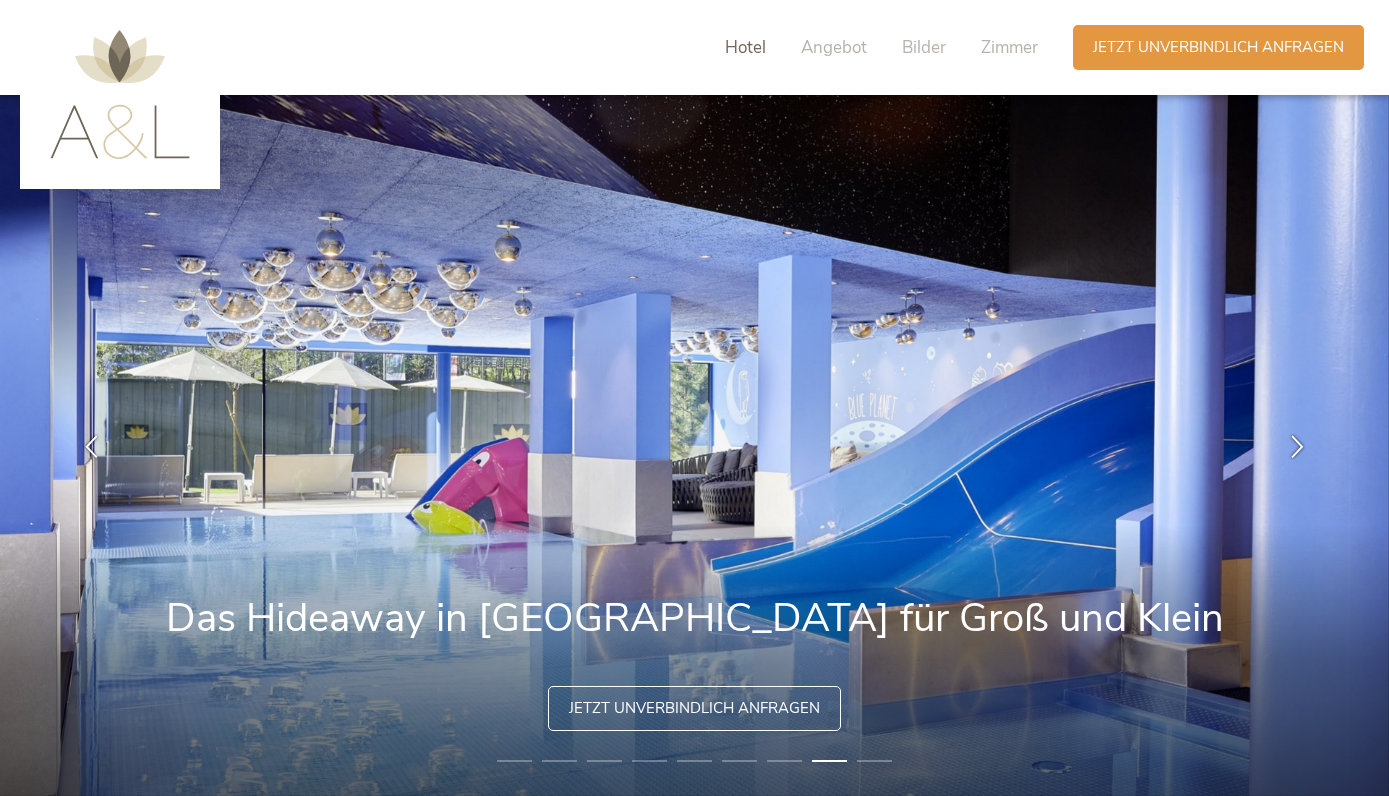 click on "Hotel" at bounding box center [745, 47] 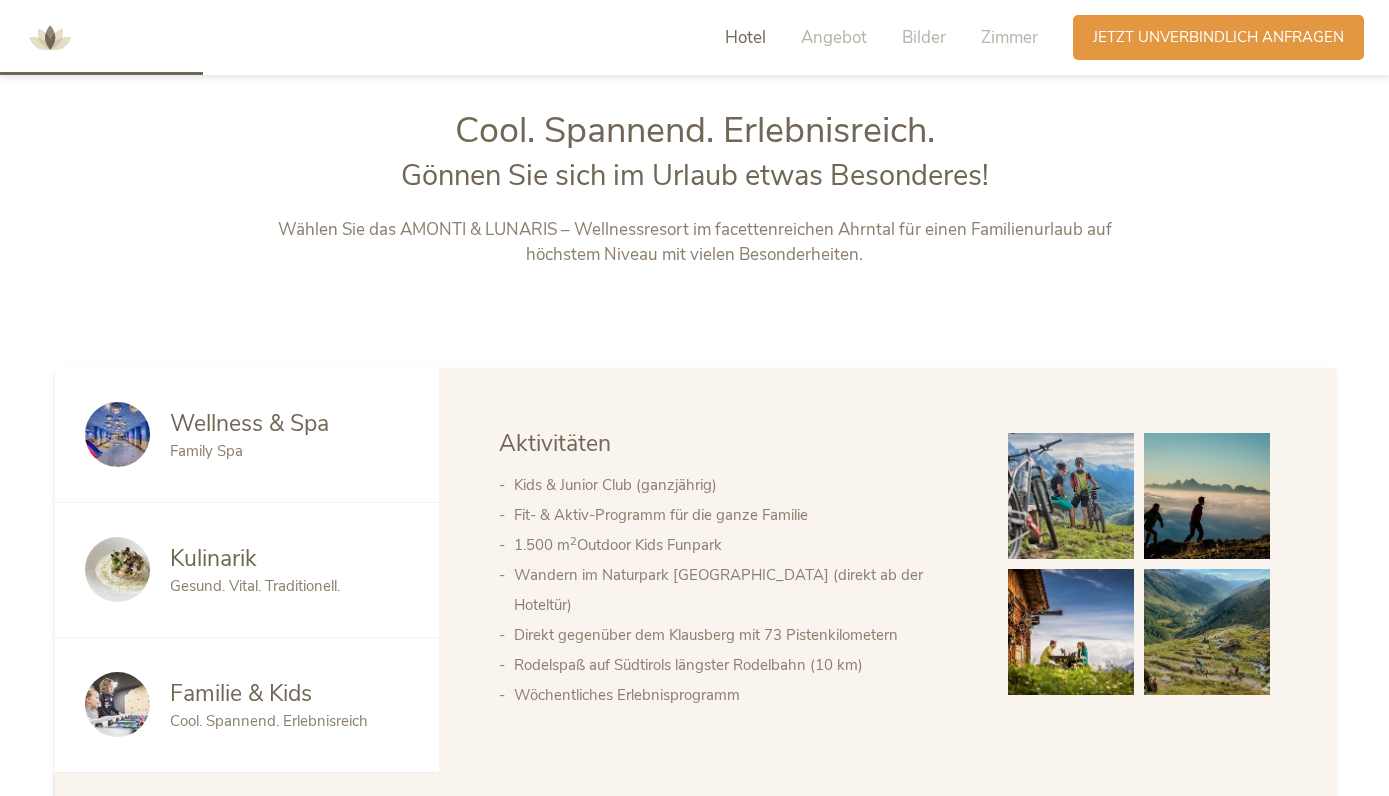 scroll, scrollTop: 865, scrollLeft: 0, axis: vertical 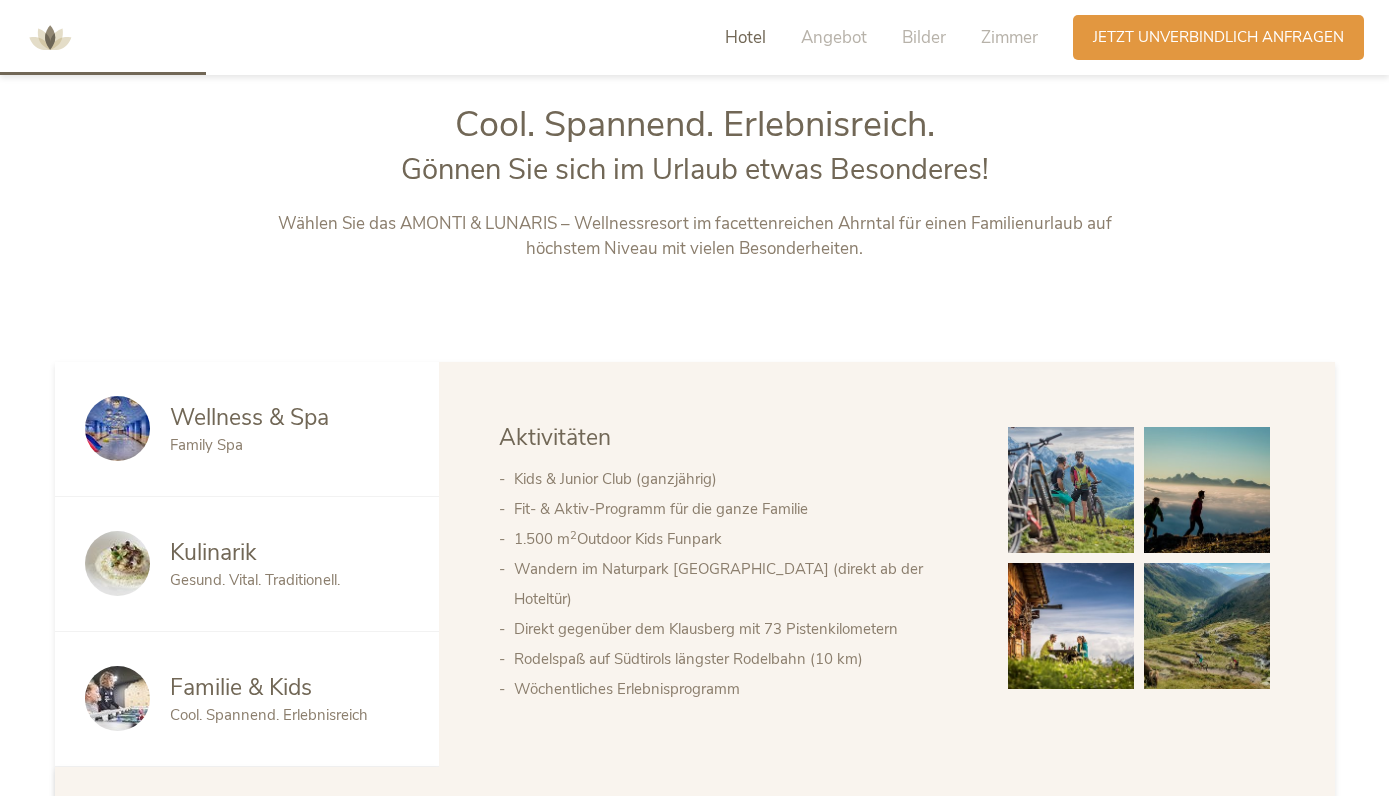 click on "Wellness & Spa" at bounding box center (249, 417) 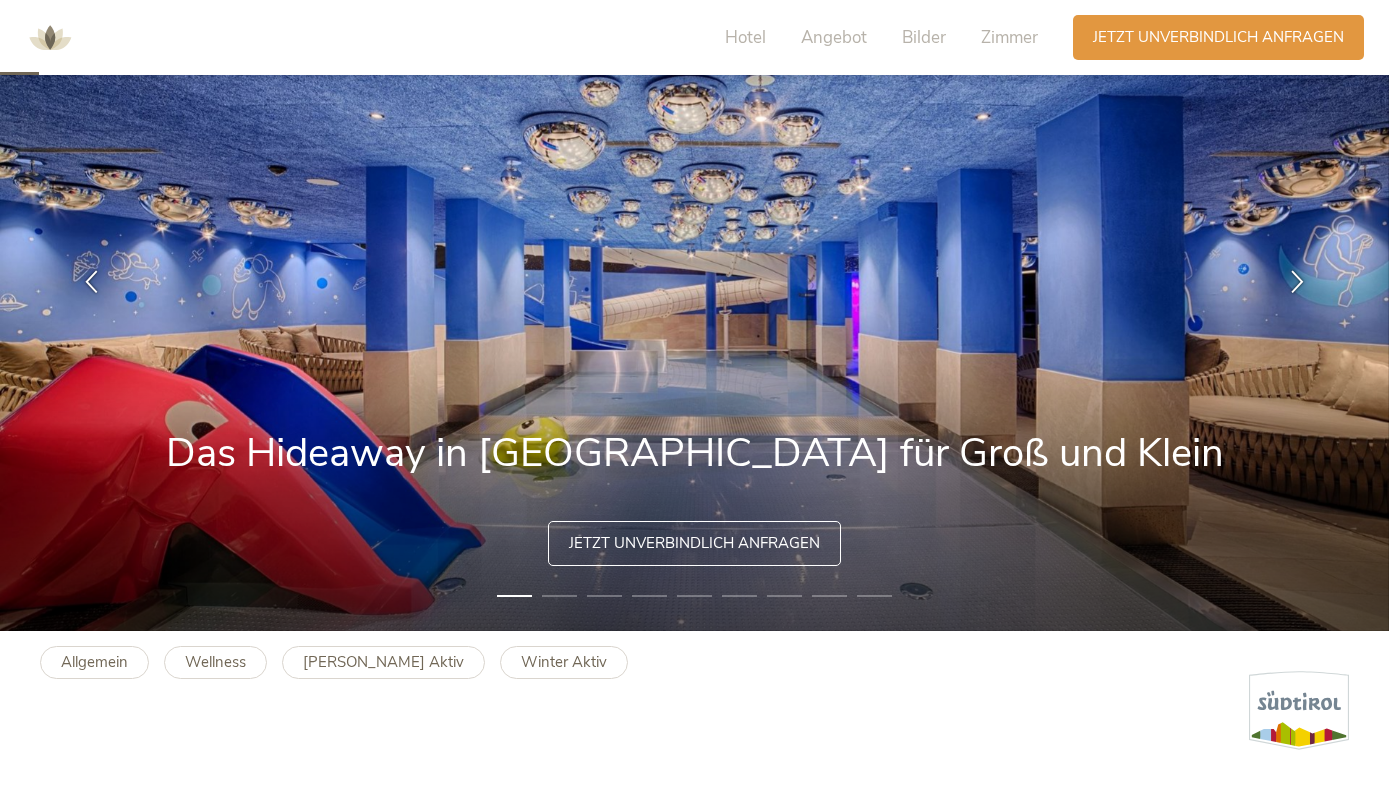 click on "Hotel Angebot Bilder Zimmer" at bounding box center [886, 37] 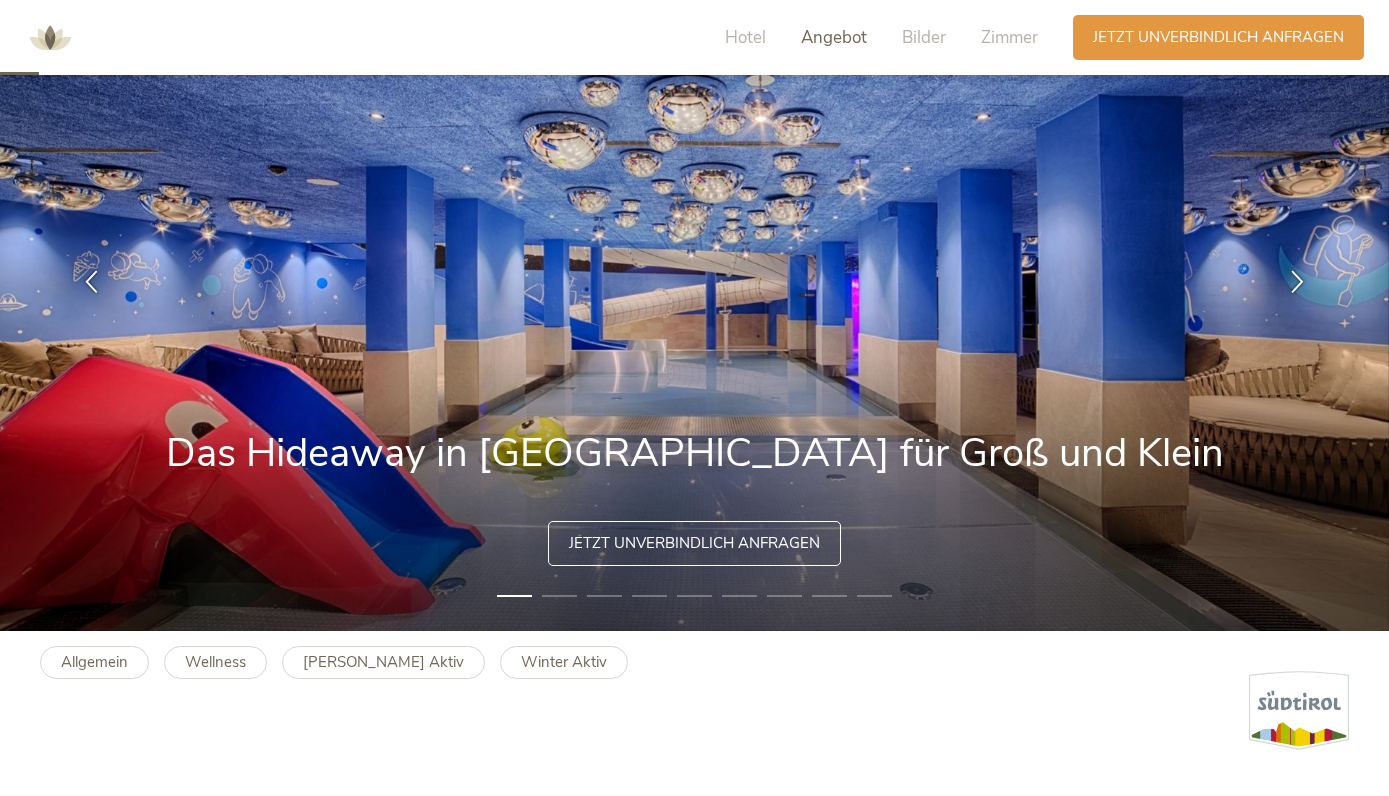 click on "Angebot" at bounding box center (834, 37) 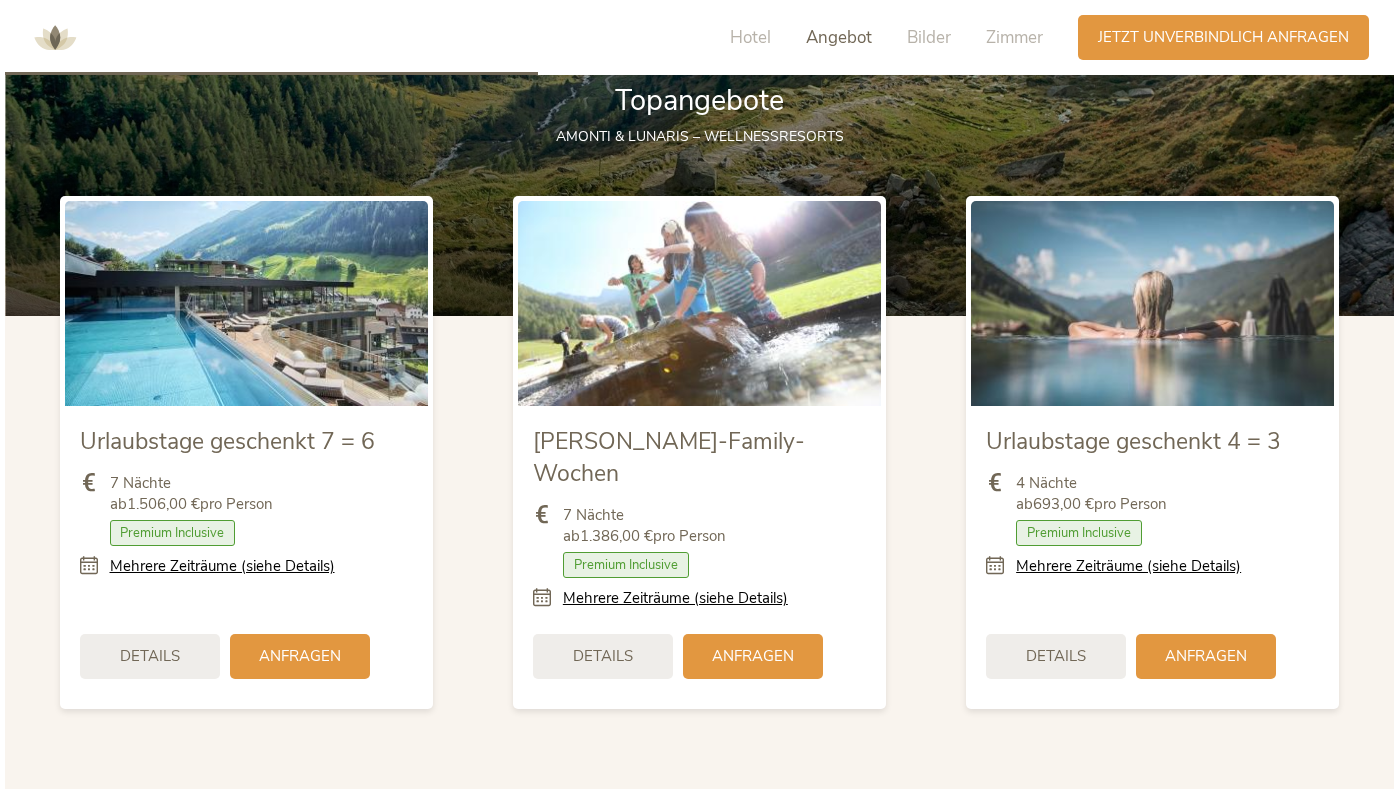 scroll, scrollTop: 2353, scrollLeft: 0, axis: vertical 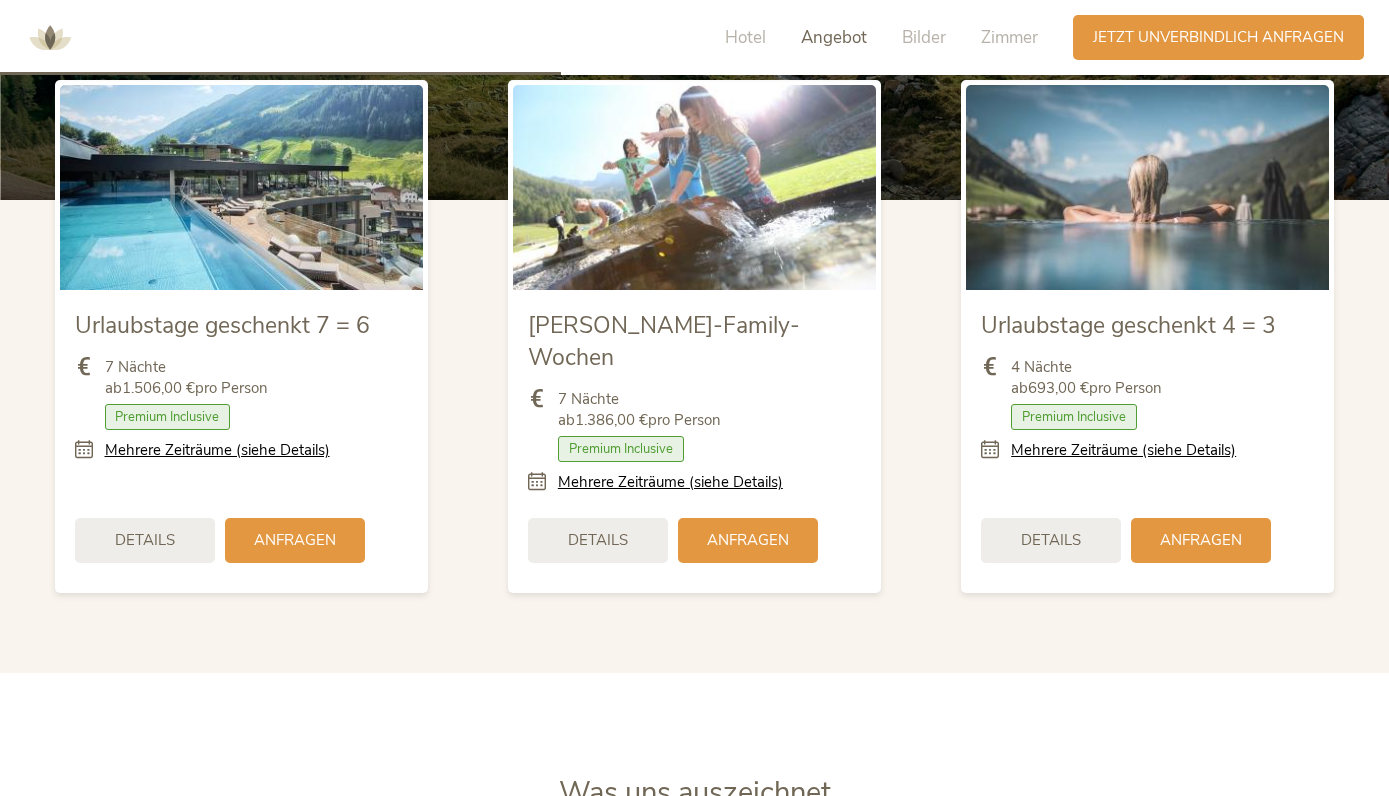 click at bounding box center (1147, 187) 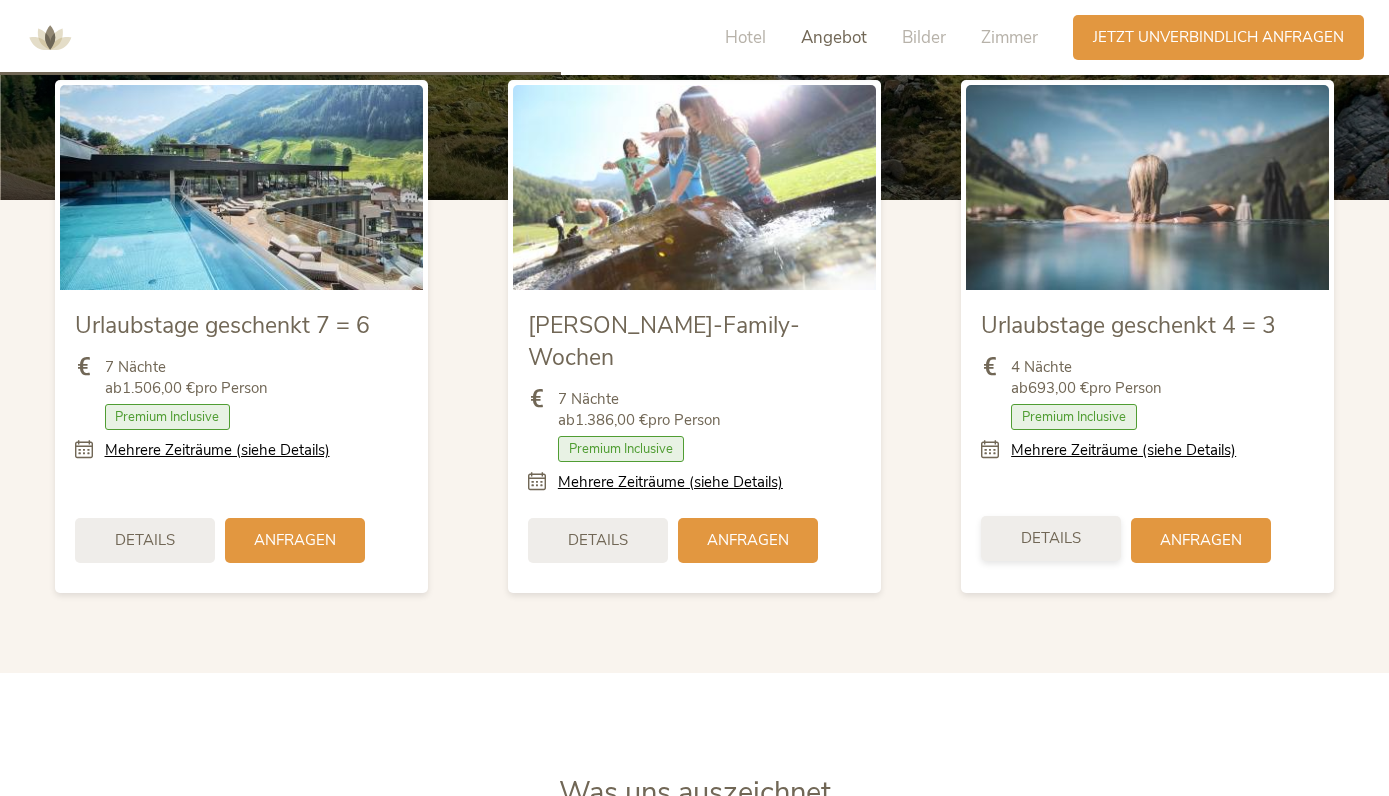 click on "Details" at bounding box center (1051, 538) 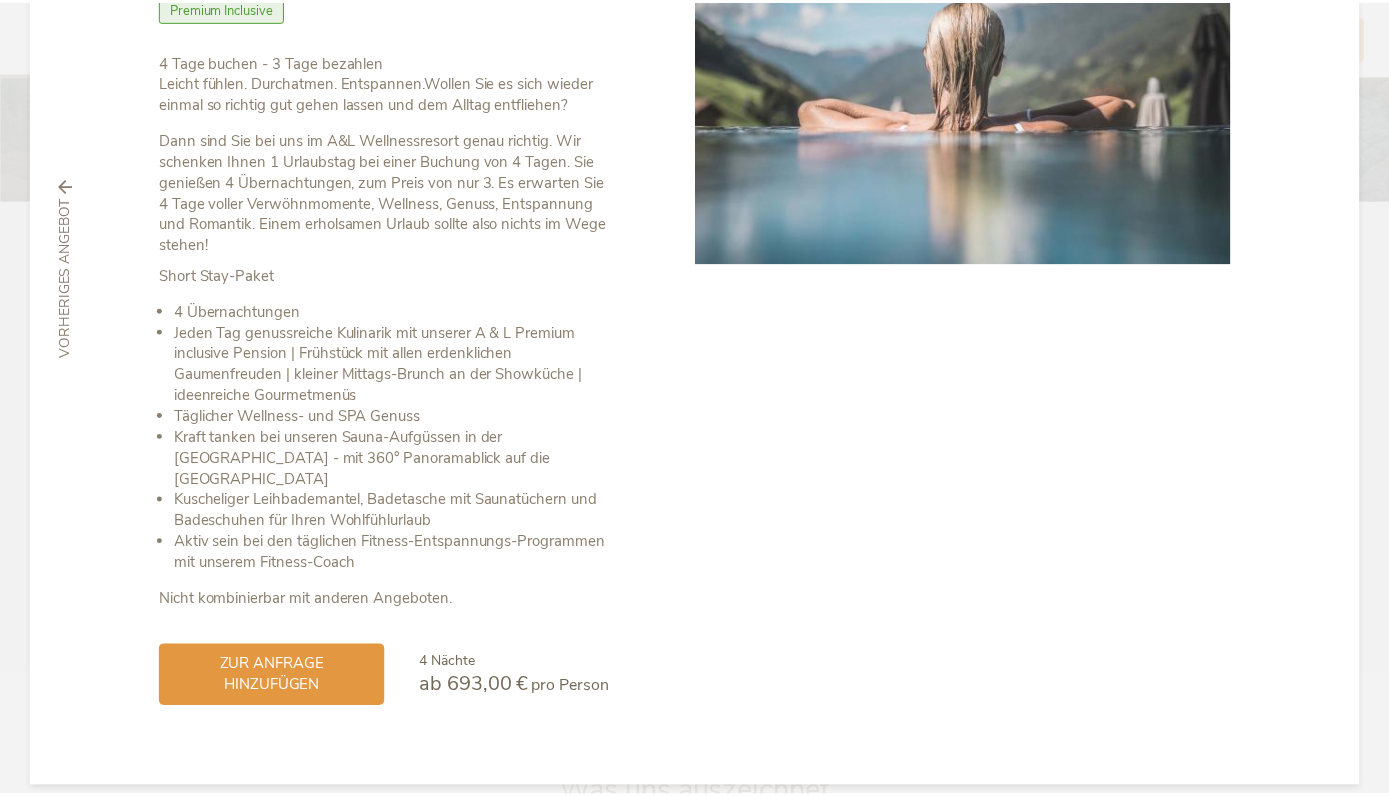 scroll, scrollTop: 0, scrollLeft: 0, axis: both 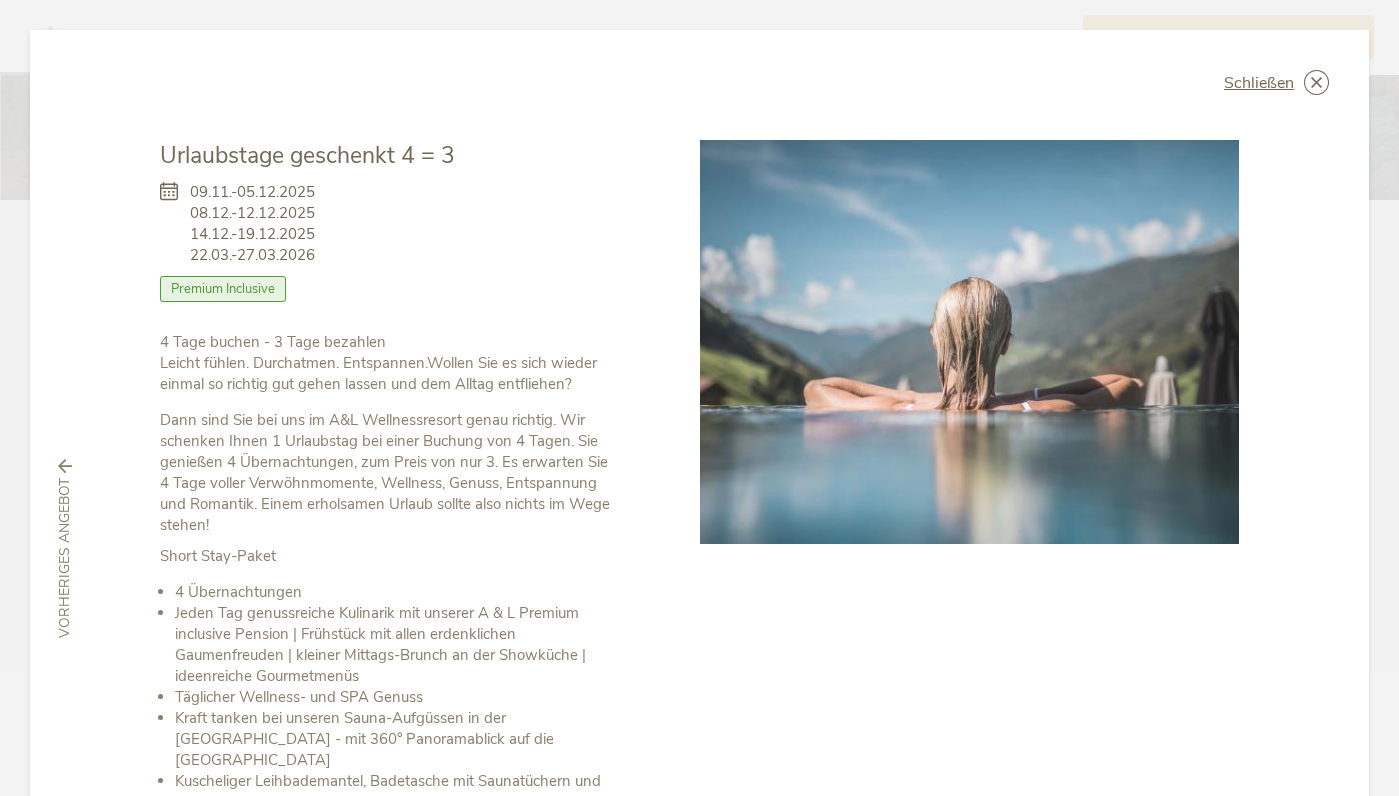 click on "Schließen
Urlaubstage geschenkt 4 = 3
[DATE]-[DATE]
[DATE]-[DATE]
Halbpension" at bounding box center (699, 549) 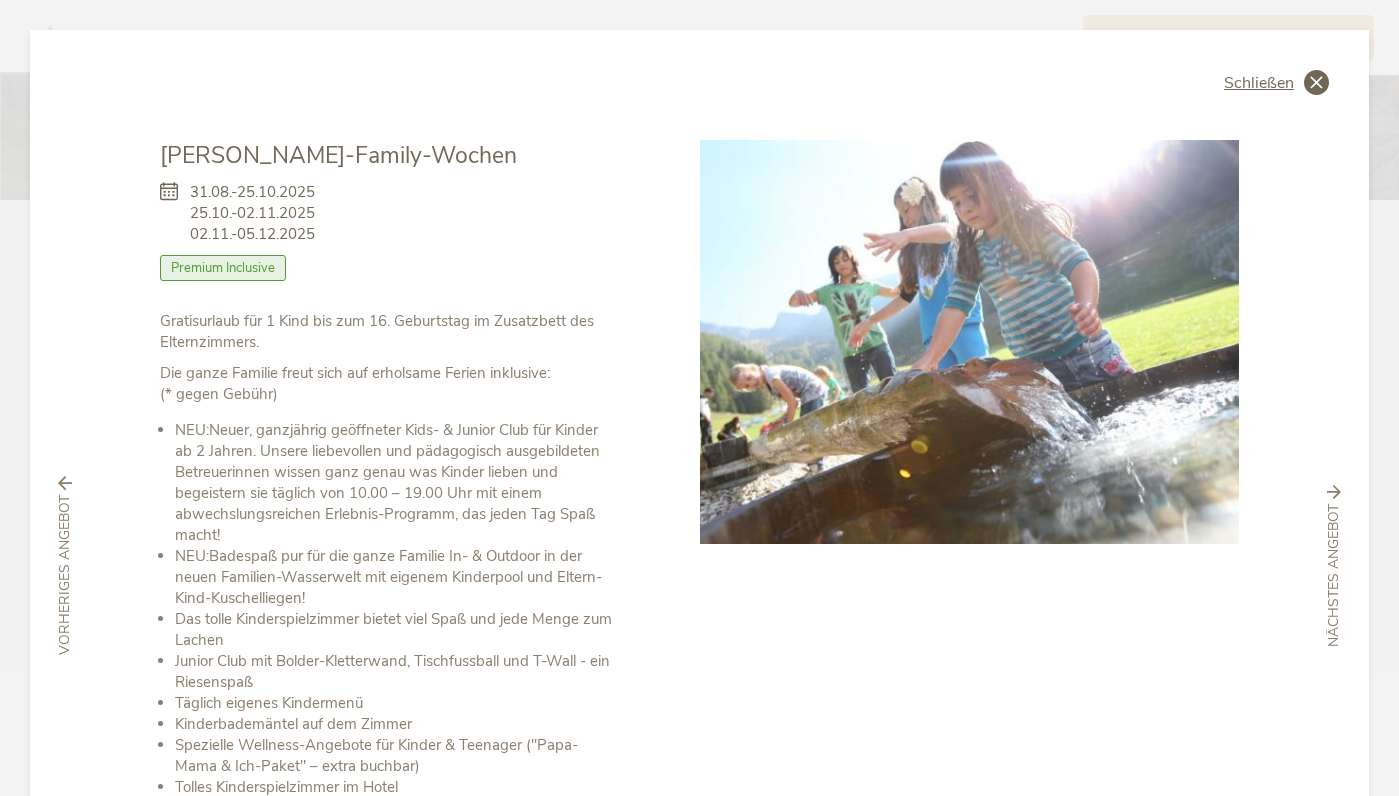 click at bounding box center [1316, 82] 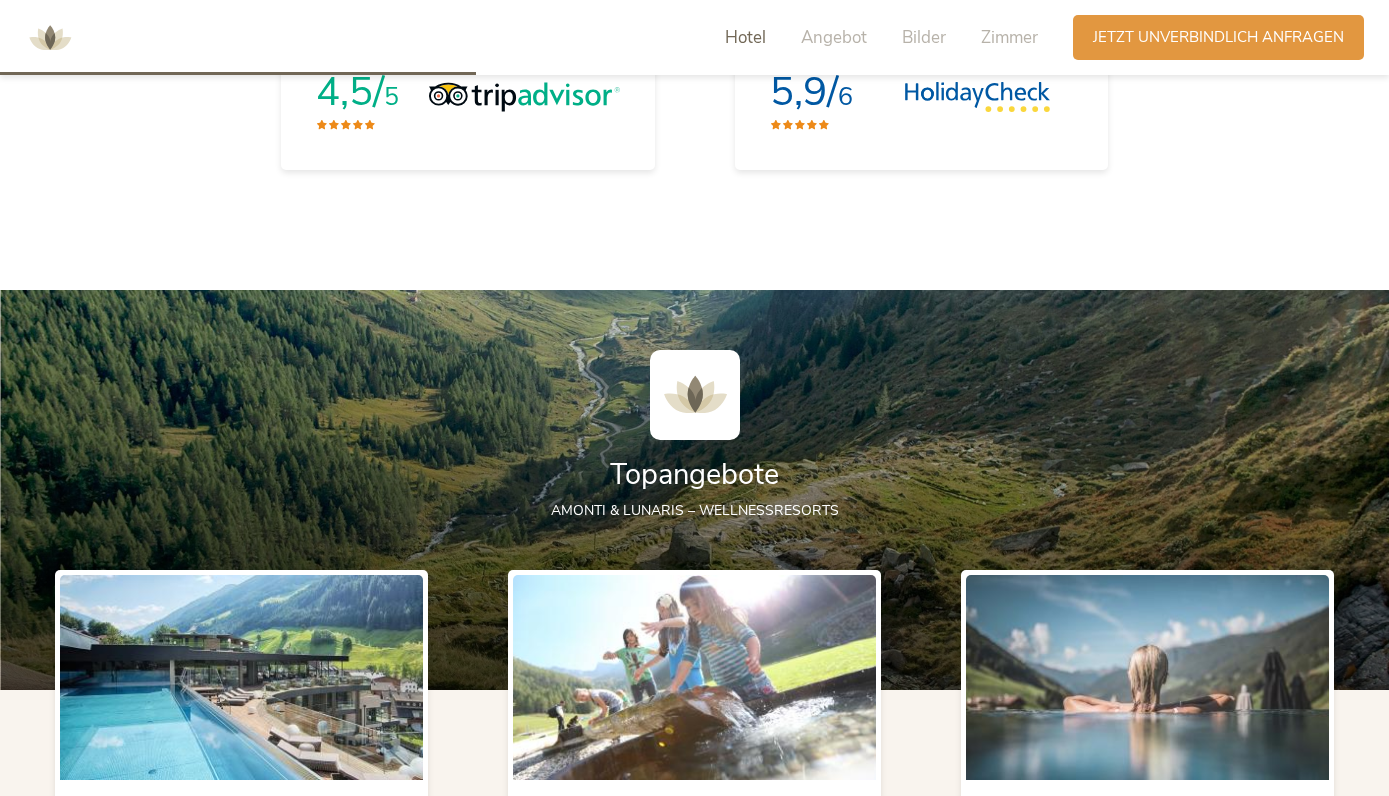 scroll, scrollTop: 1853, scrollLeft: 0, axis: vertical 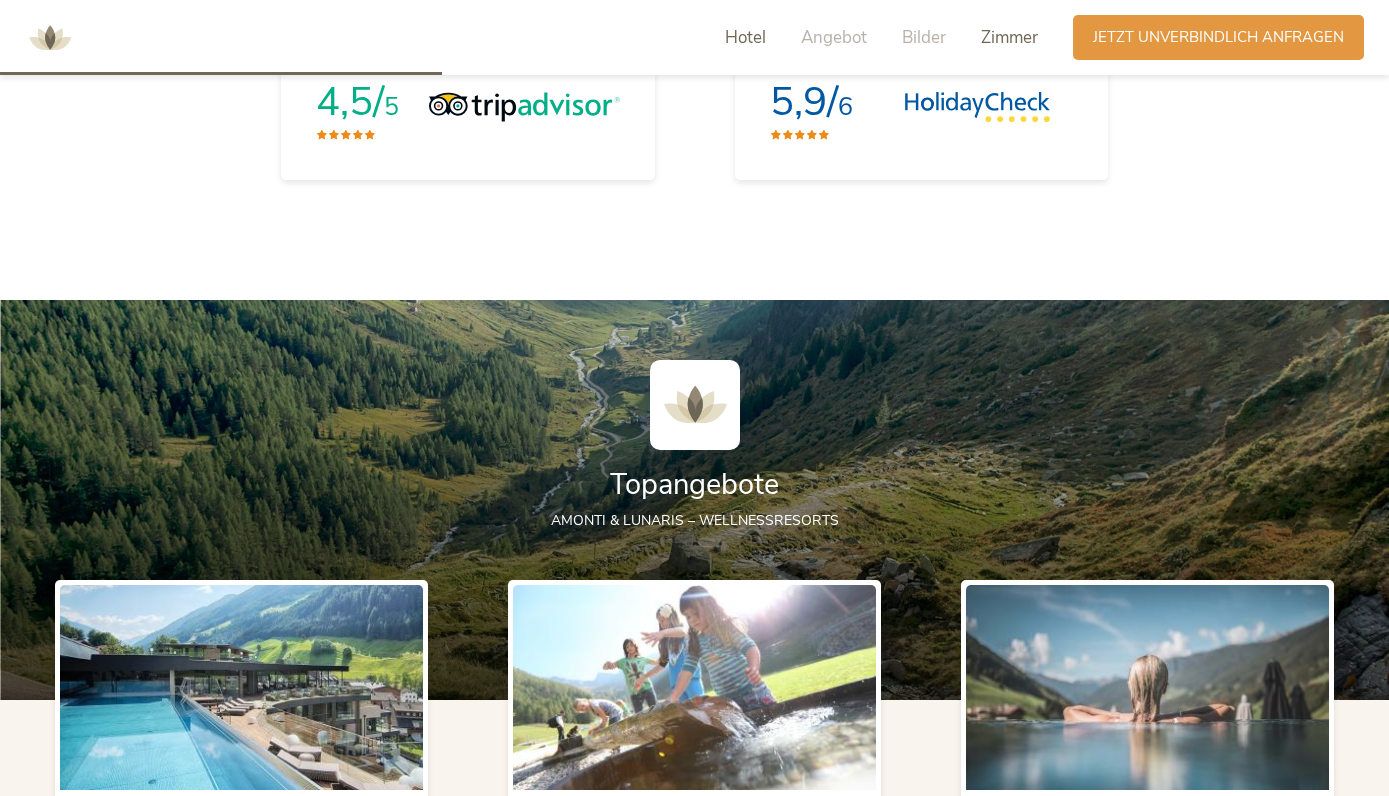 click on "Zimmer" at bounding box center [1009, 37] 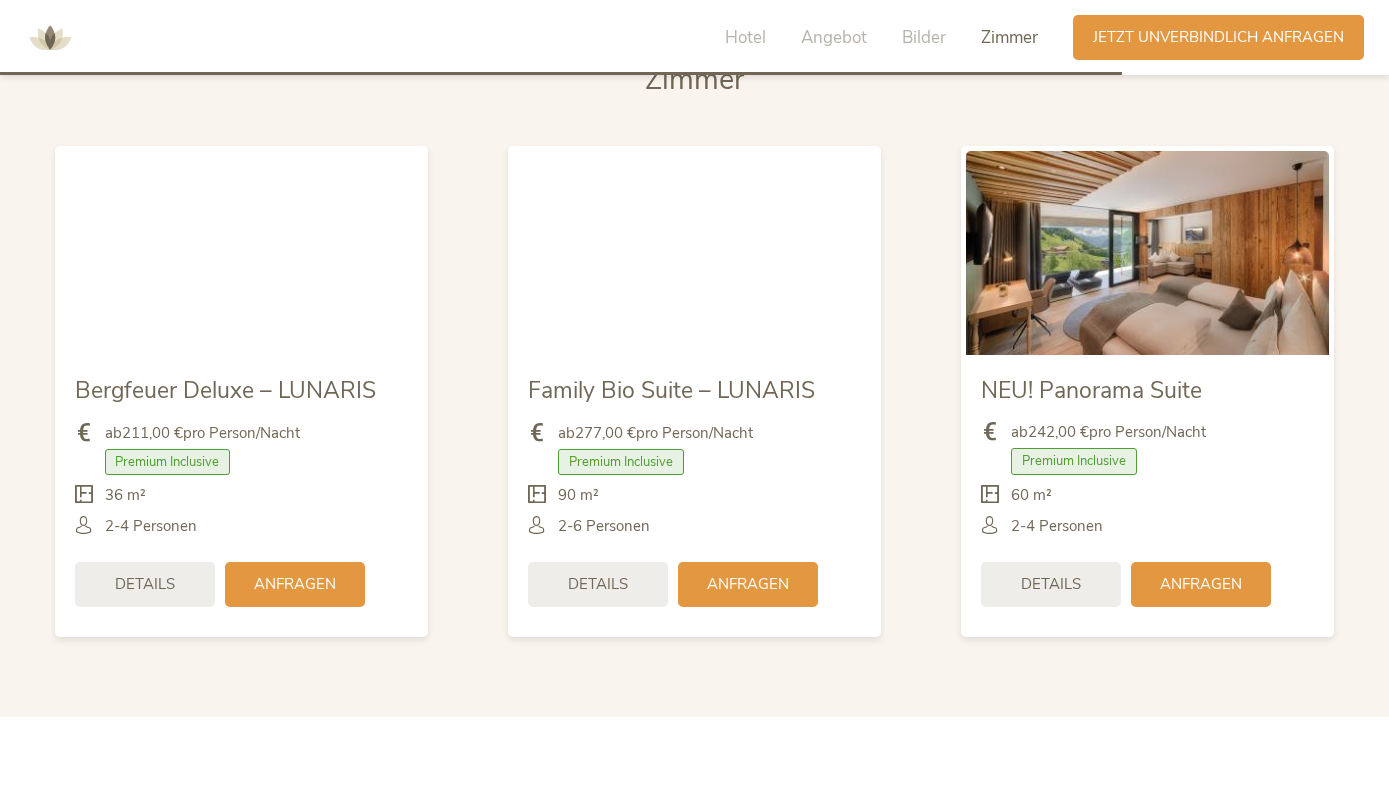 scroll, scrollTop: 4709, scrollLeft: 0, axis: vertical 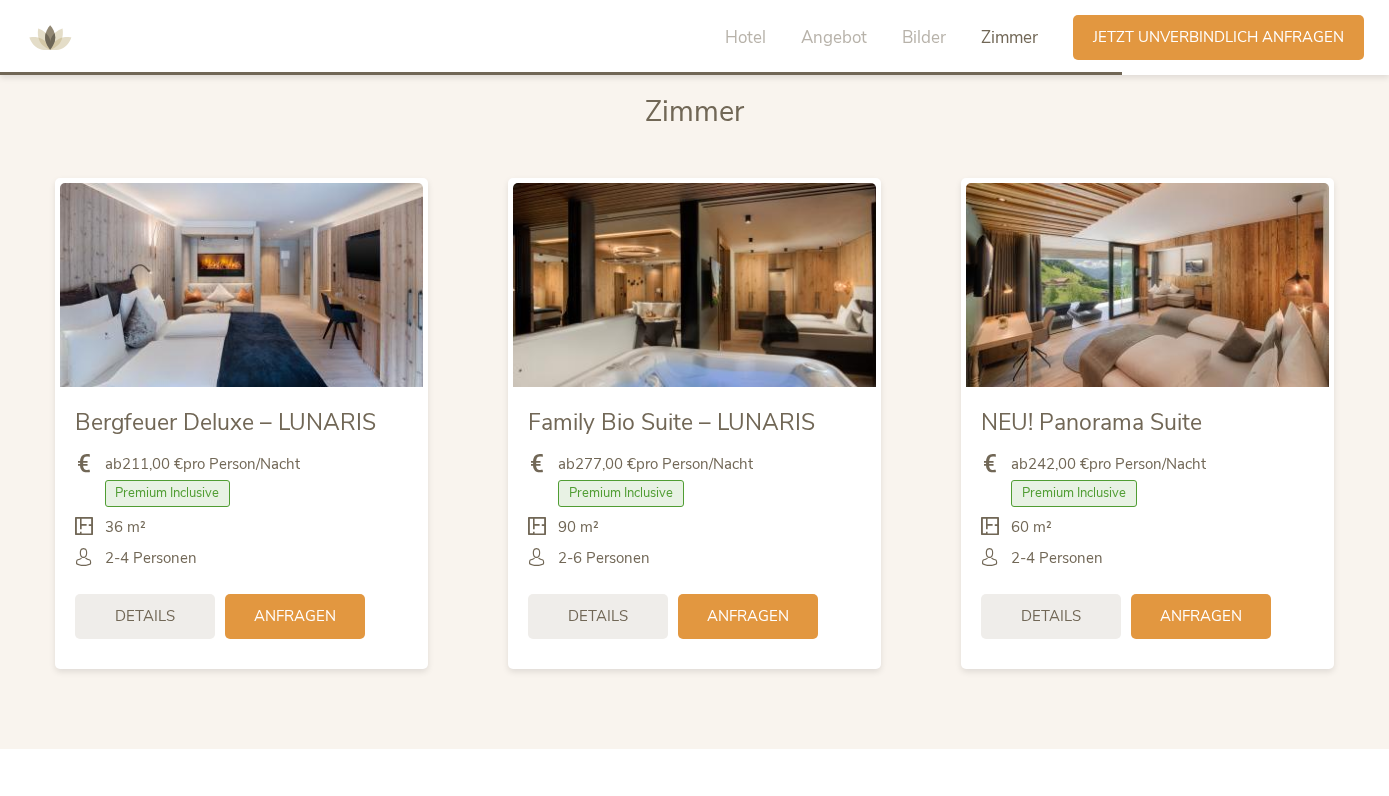 click at bounding box center [1147, 285] 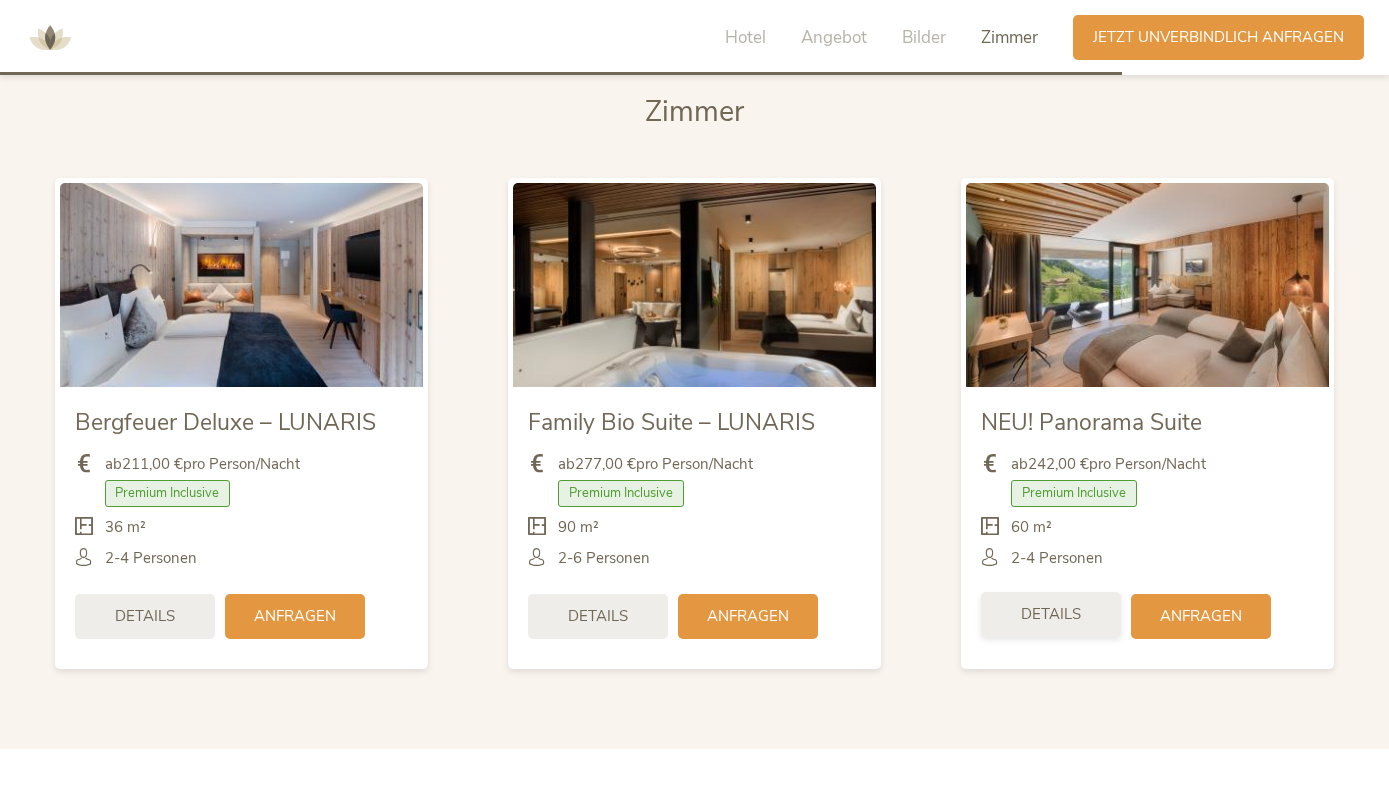 click on "Details" at bounding box center [1051, 614] 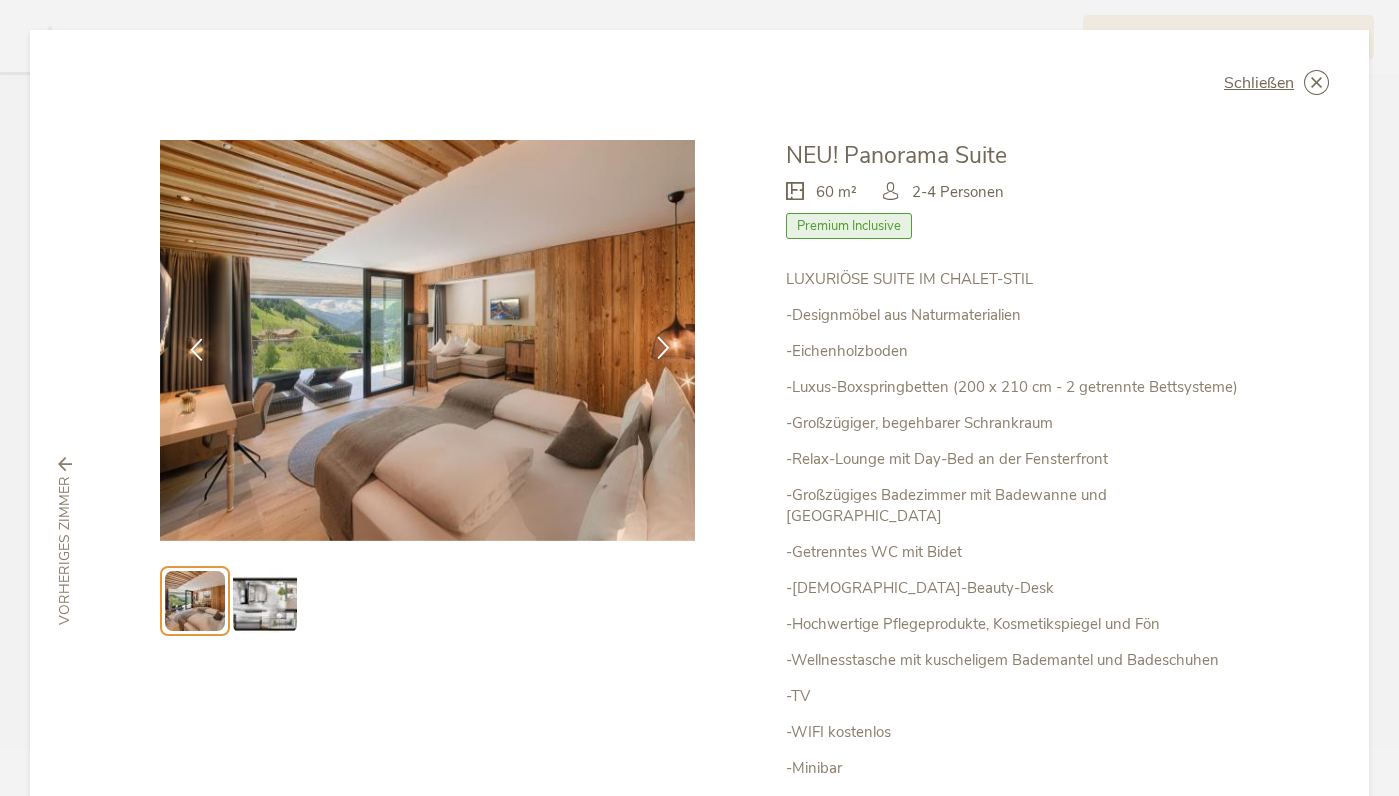 click at bounding box center (663, 347) 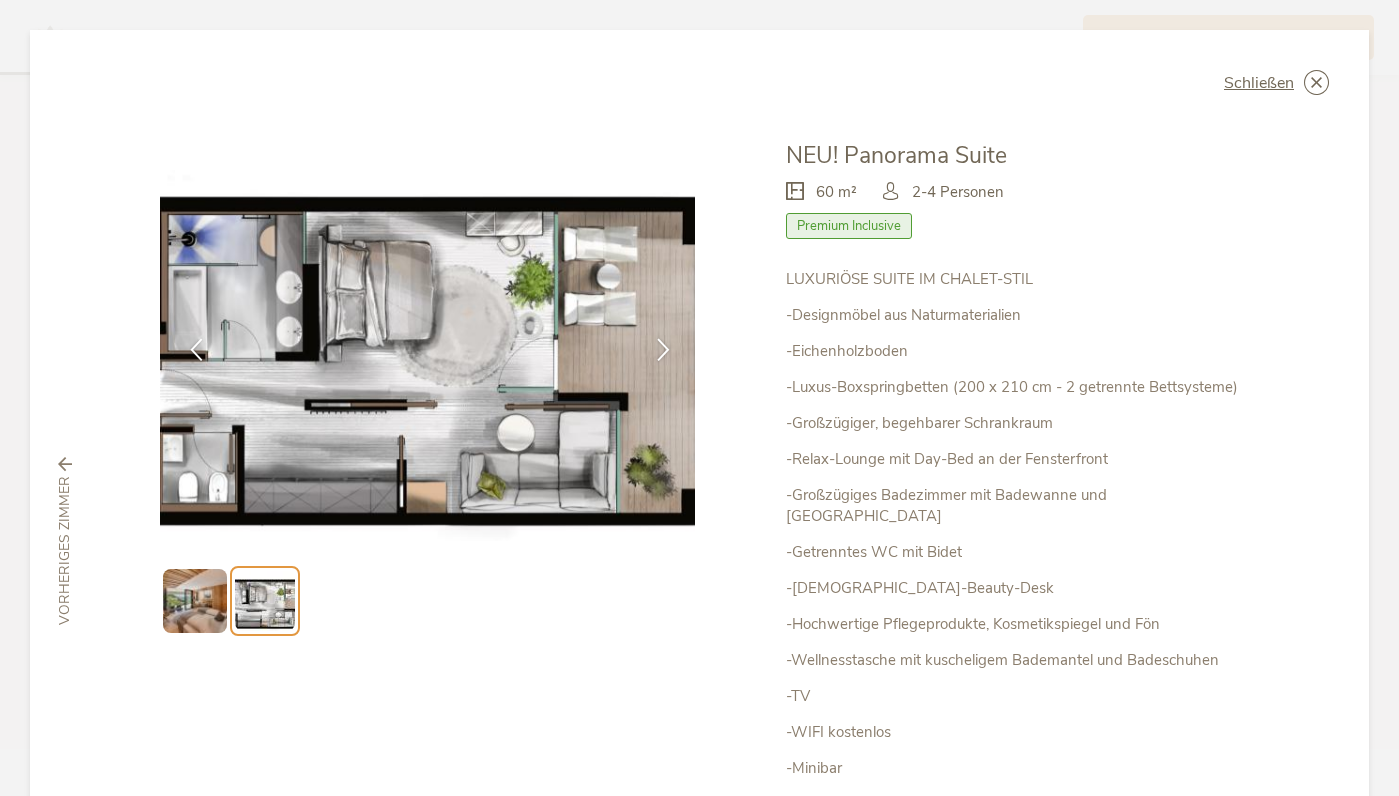 click on "Schließen
NEU! Panorama Suite
60 m²
Premium Inclusive" at bounding box center (699, 541) 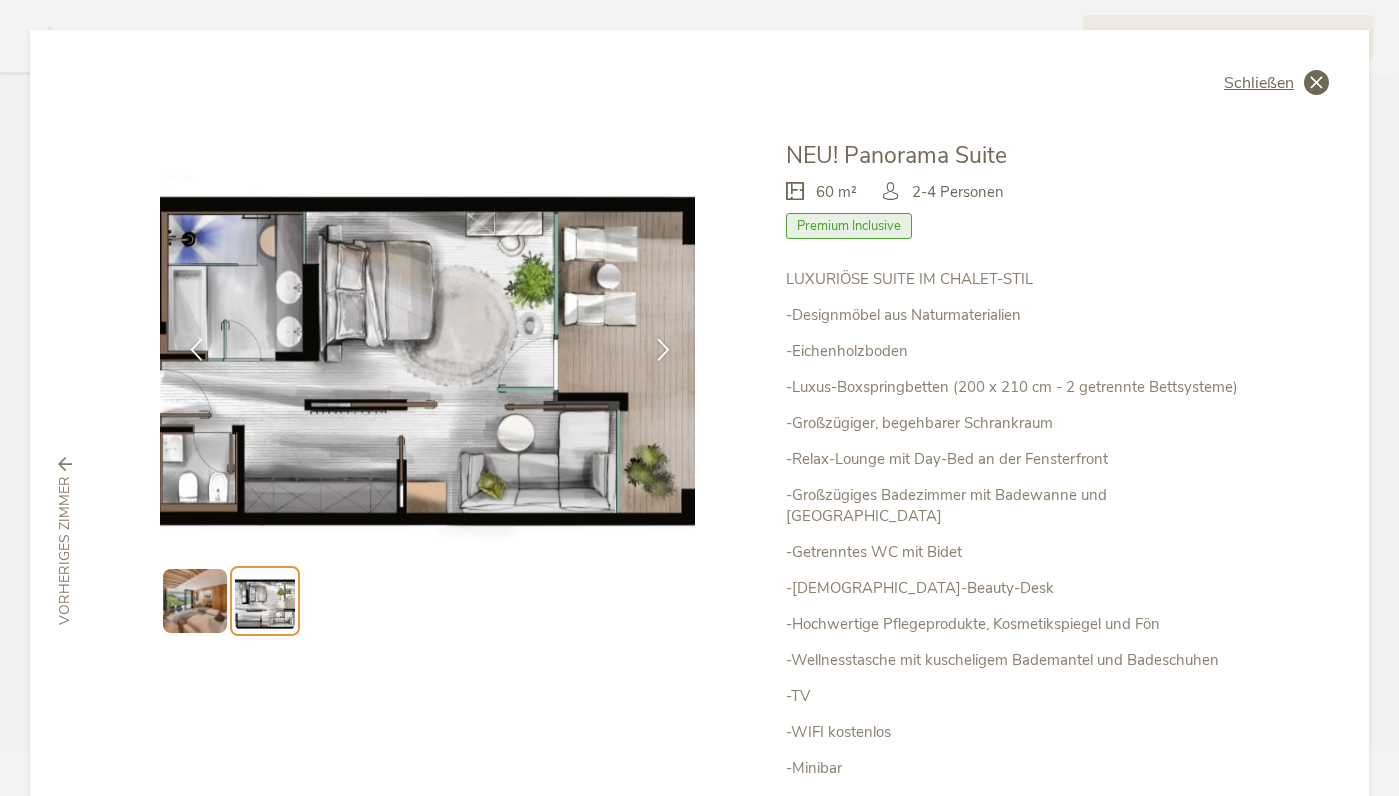 click on "Schließen" at bounding box center [1259, 83] 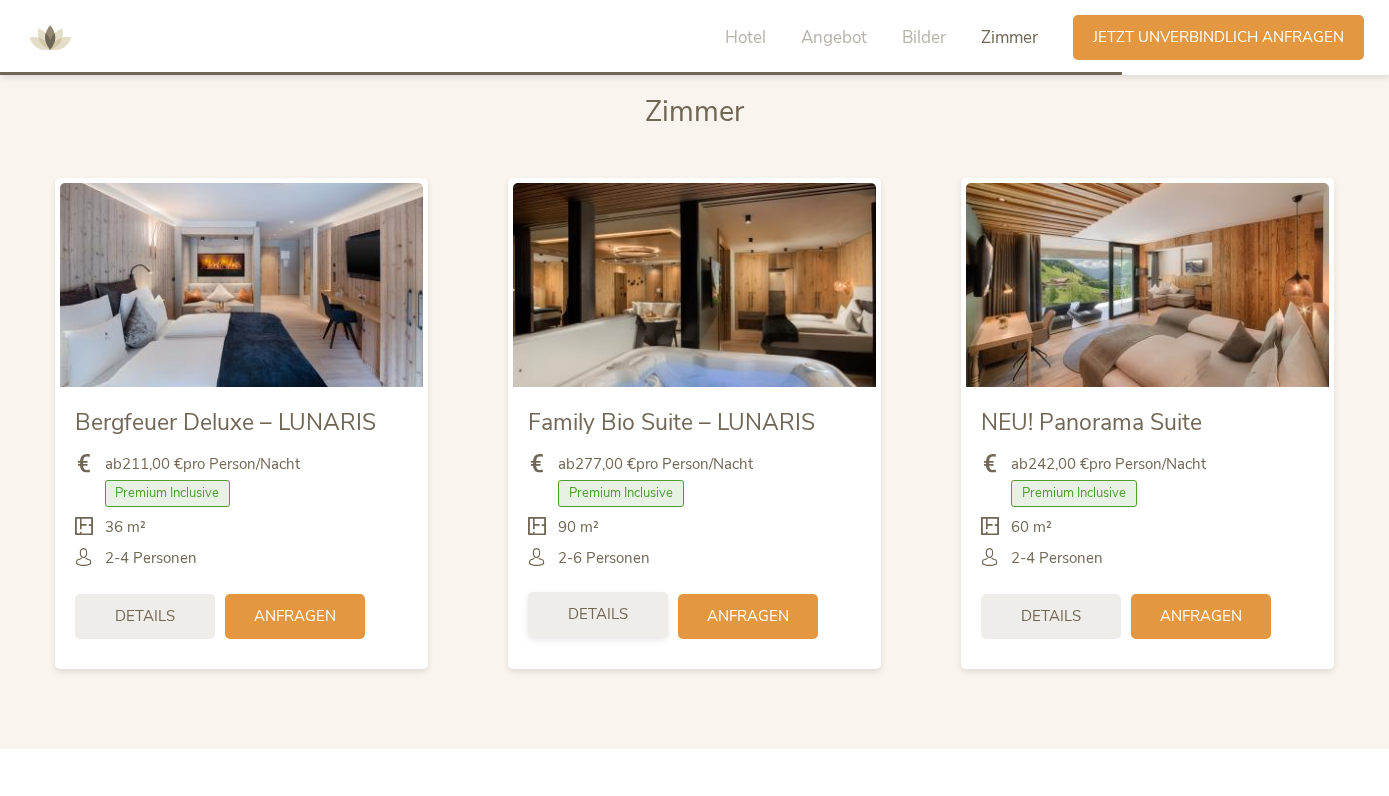 click on "Details
Anfragen" at bounding box center (694, 616) 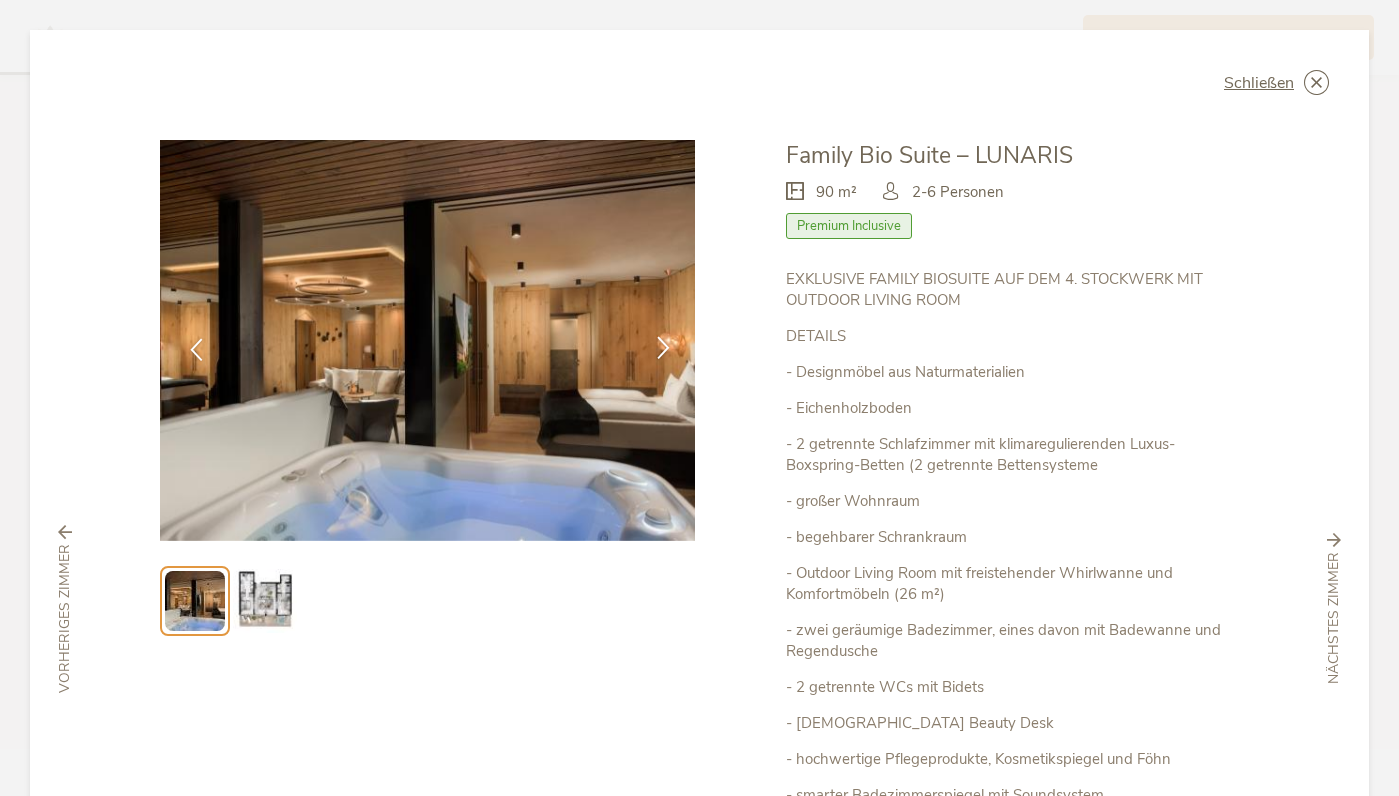 click at bounding box center [663, 347] 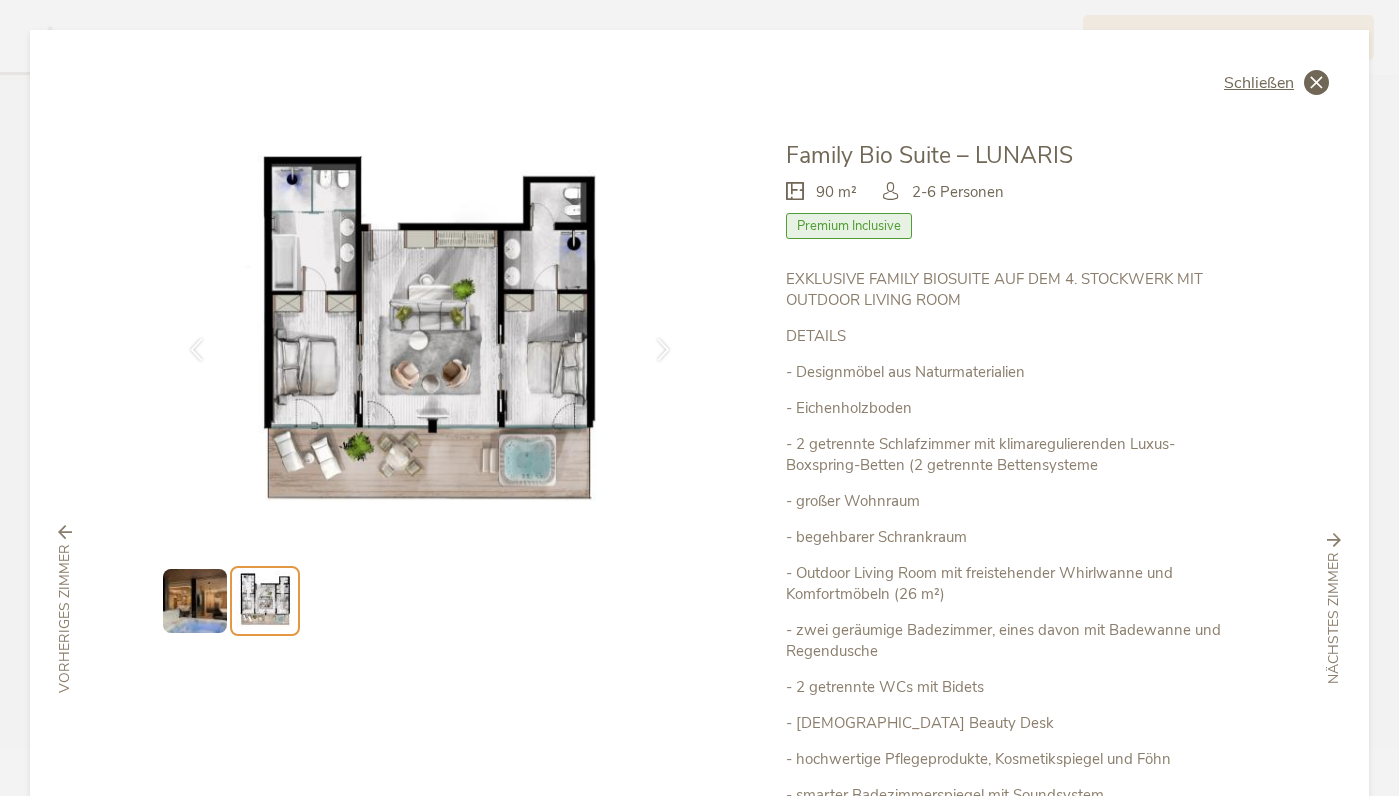 click on "Schließen" at bounding box center (1259, 83) 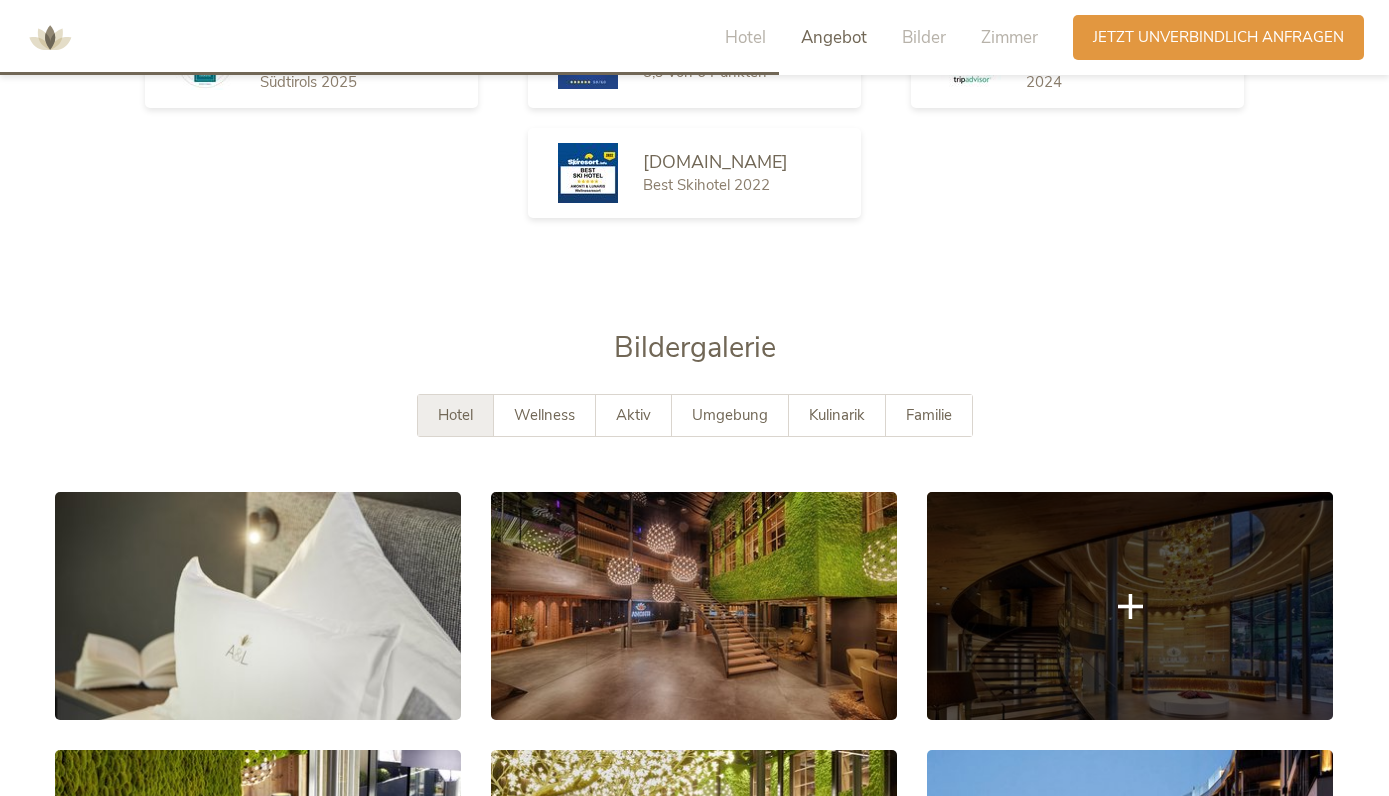 scroll, scrollTop: 3209, scrollLeft: 0, axis: vertical 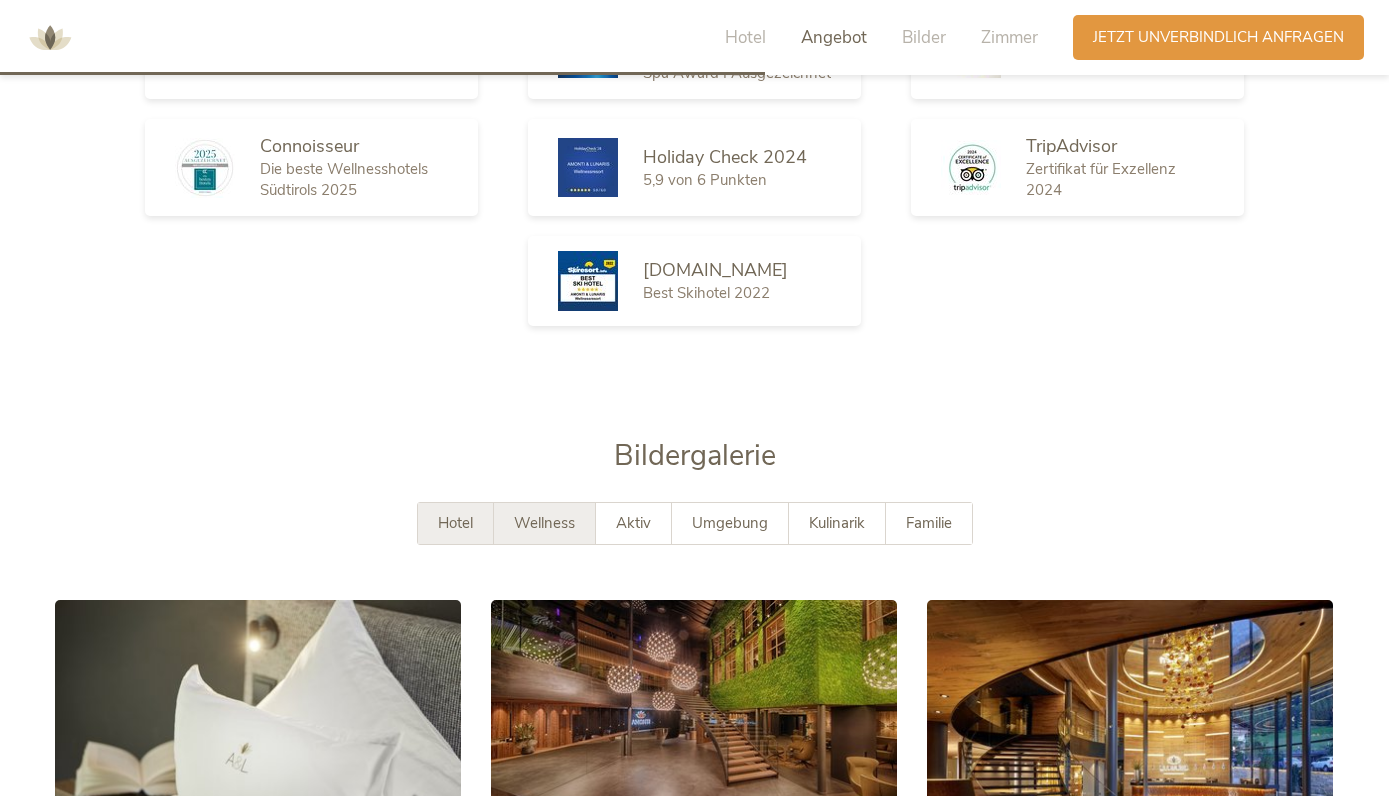 click on "Wellness" at bounding box center (544, 523) 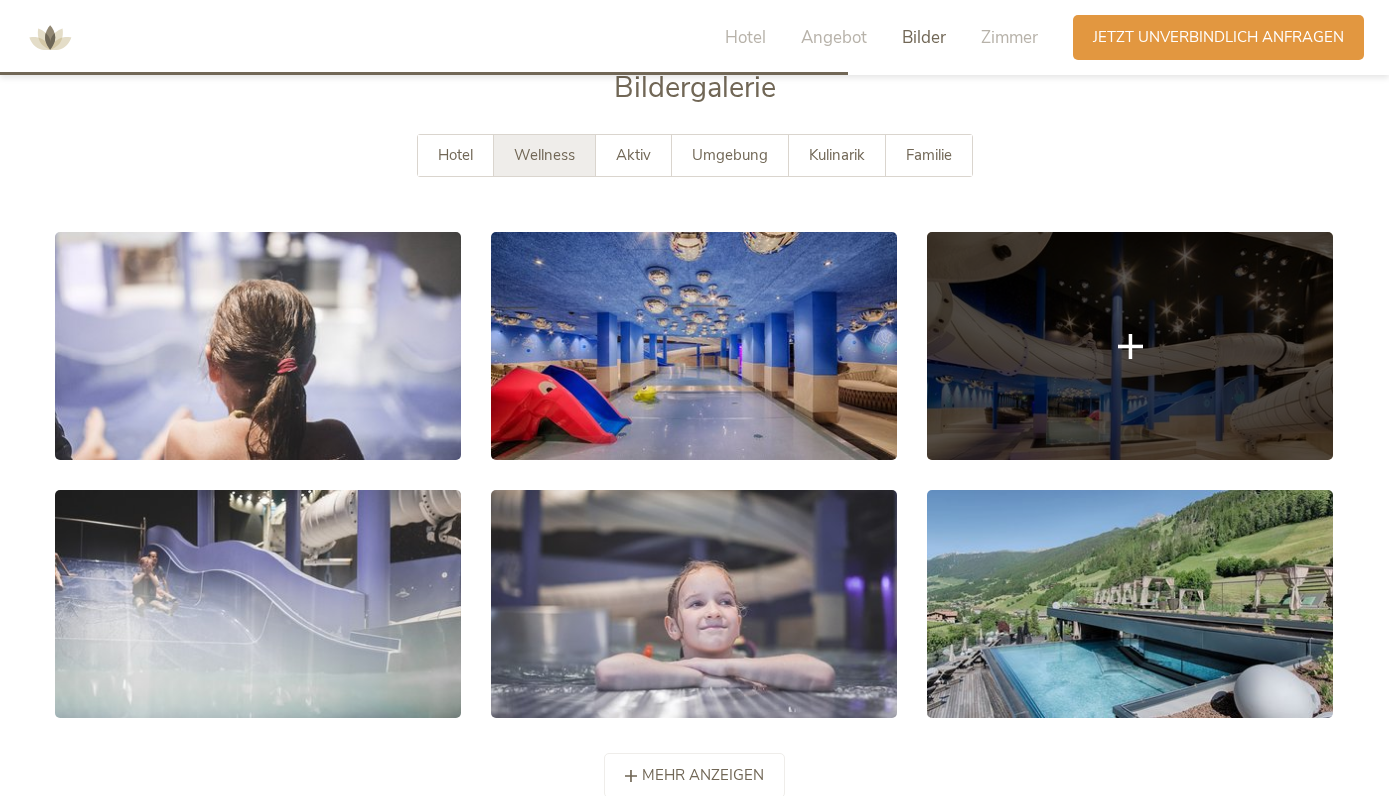 scroll, scrollTop: 3609, scrollLeft: 0, axis: vertical 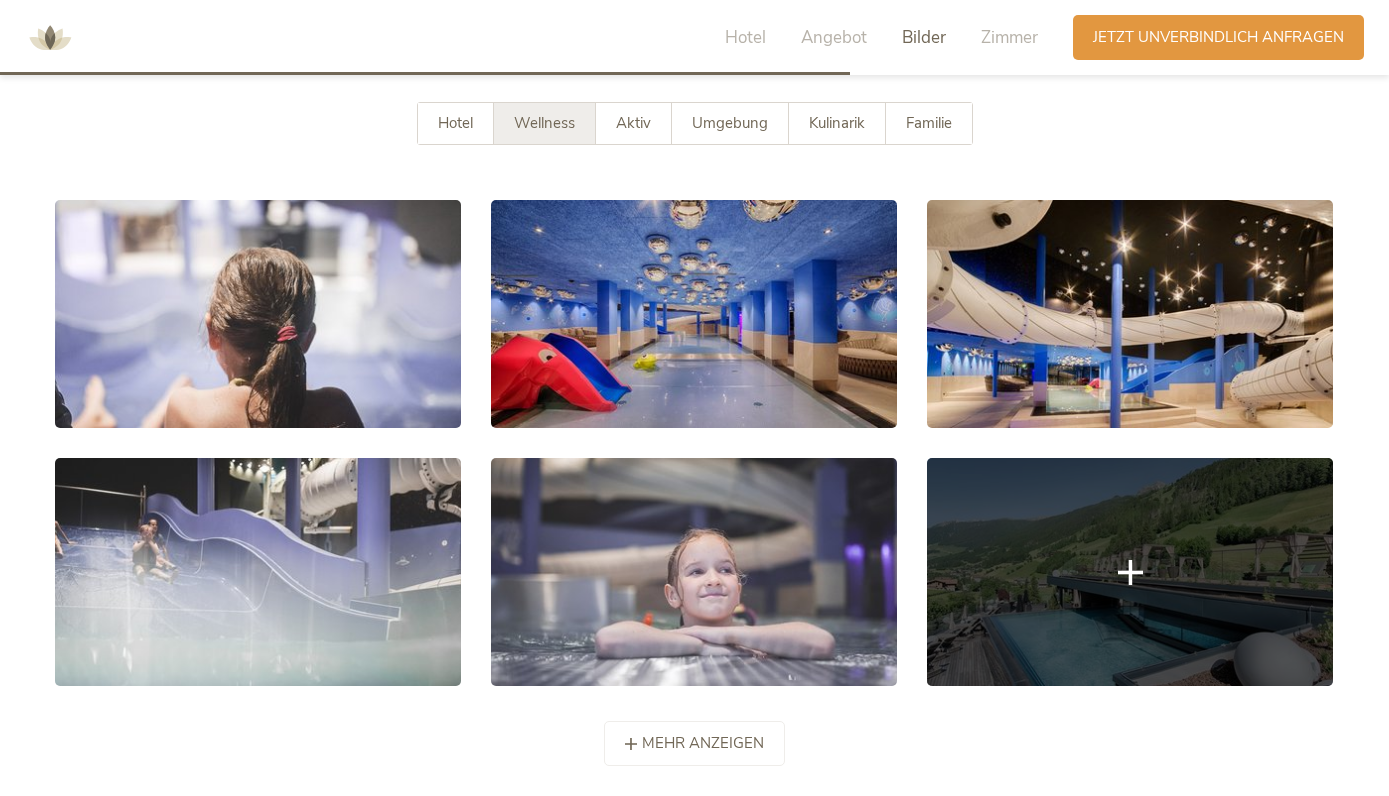 click at bounding box center [1130, 572] 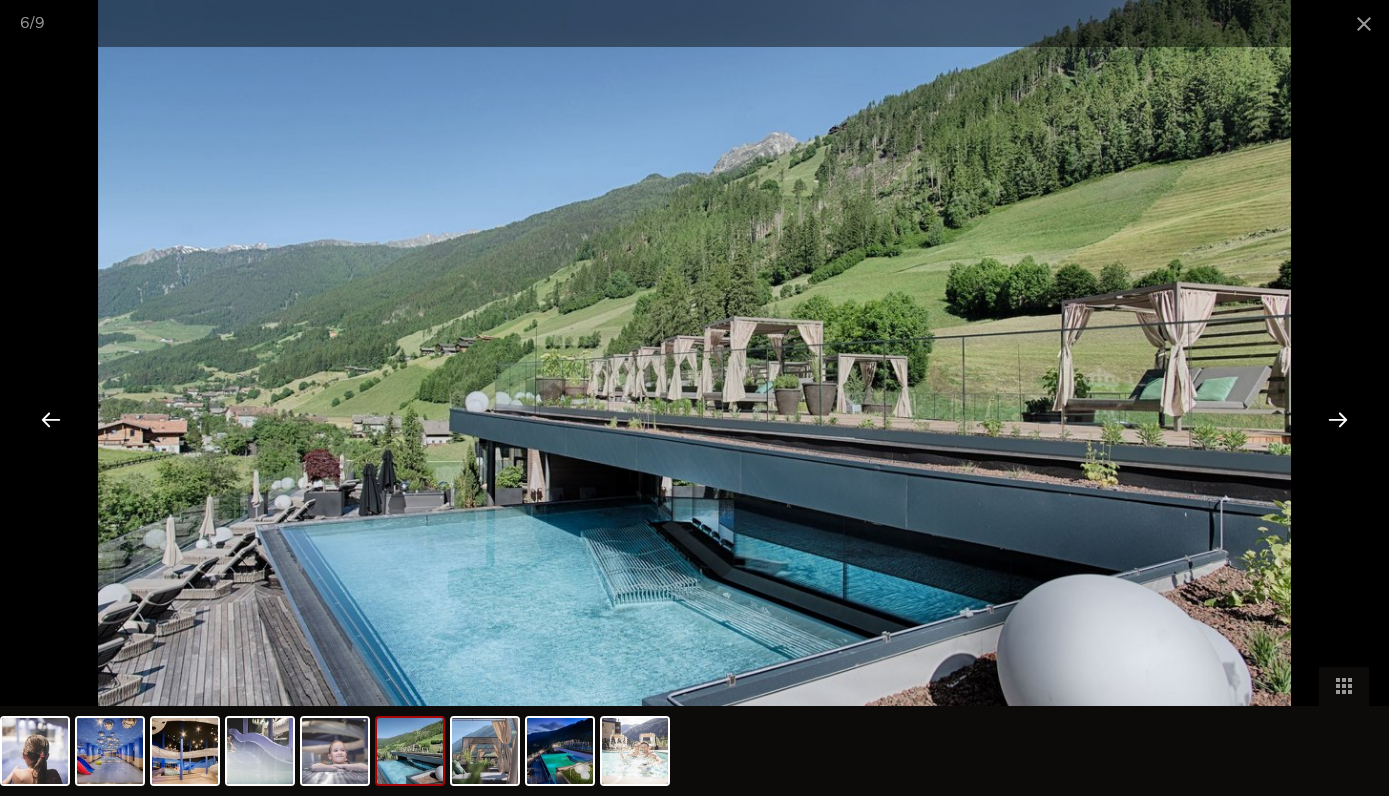 scroll, scrollTop: 3709, scrollLeft: 0, axis: vertical 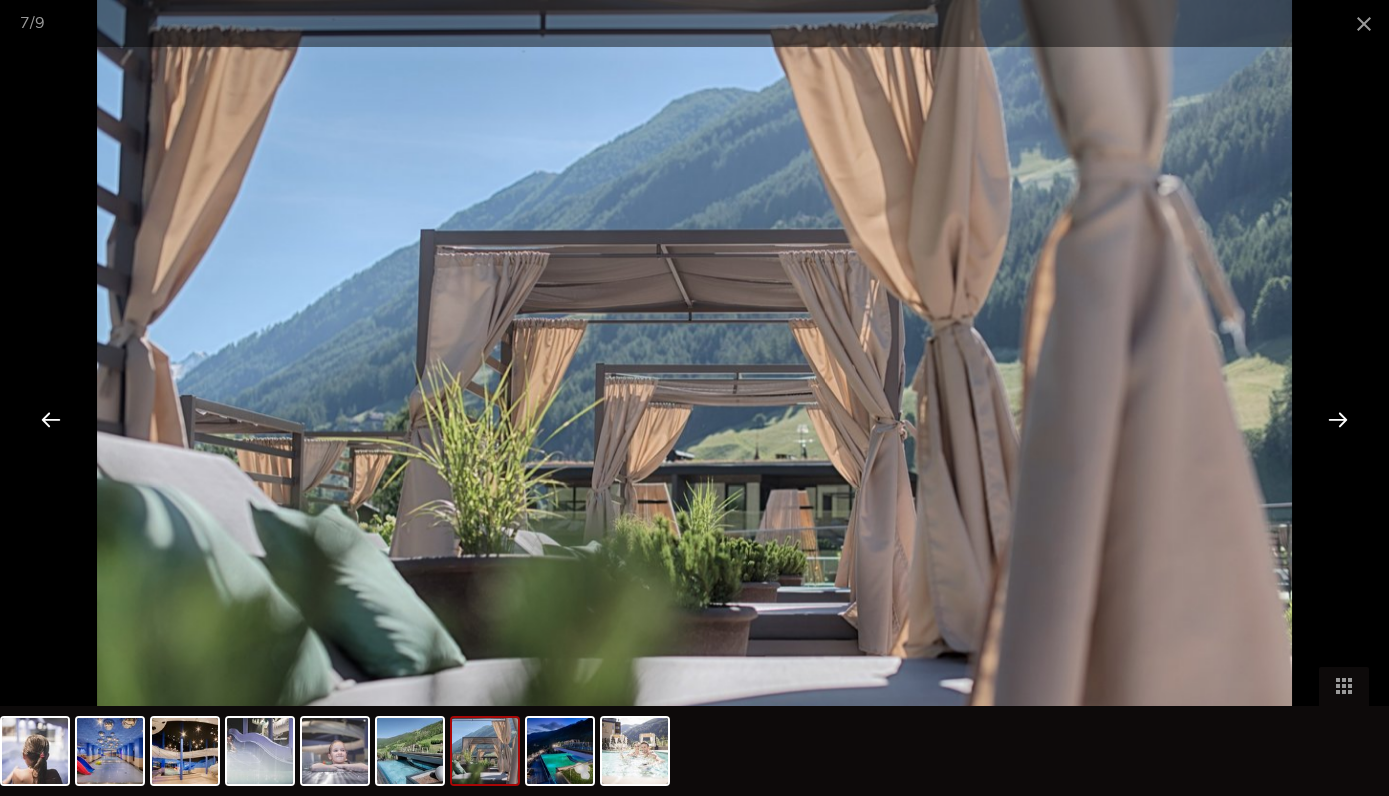 click at bounding box center [1338, 419] 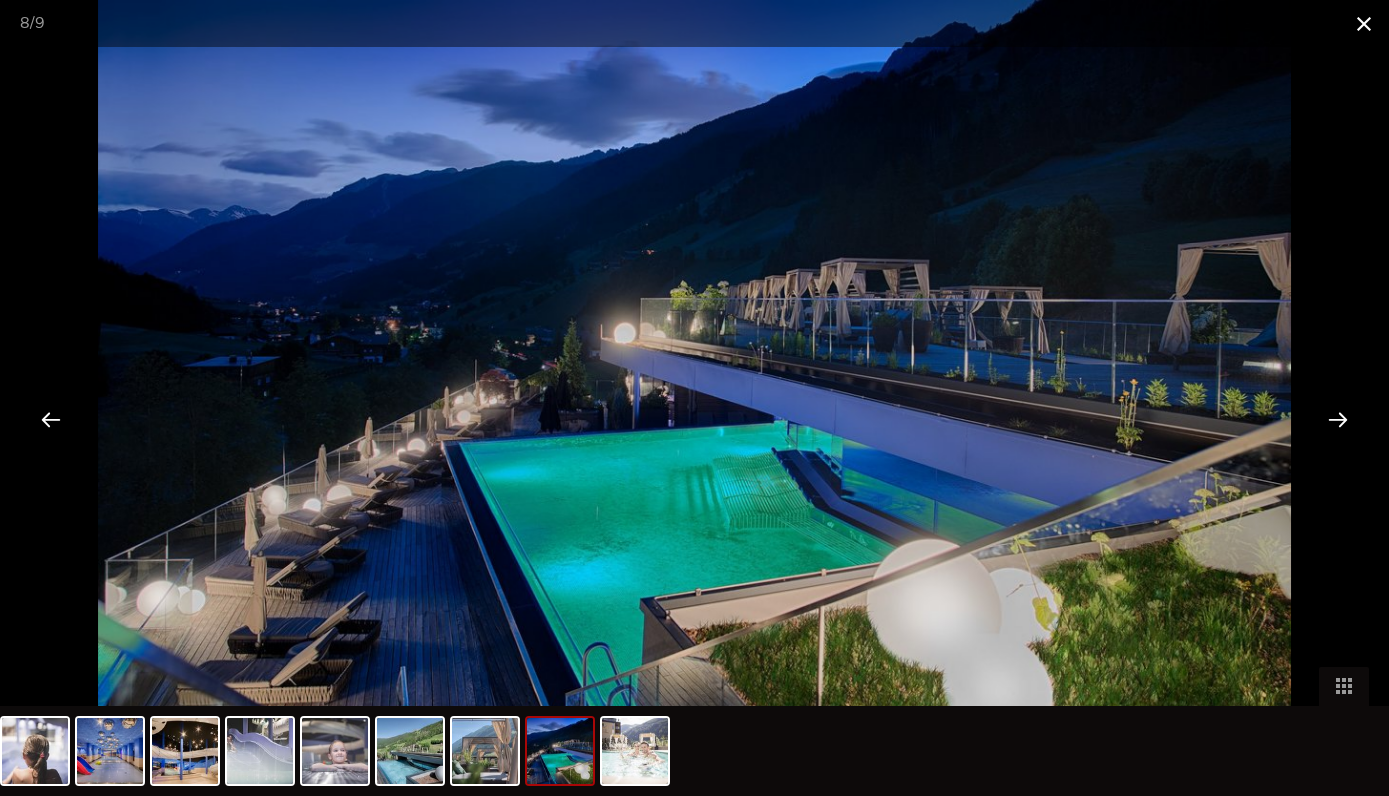 click at bounding box center (1364, 23) 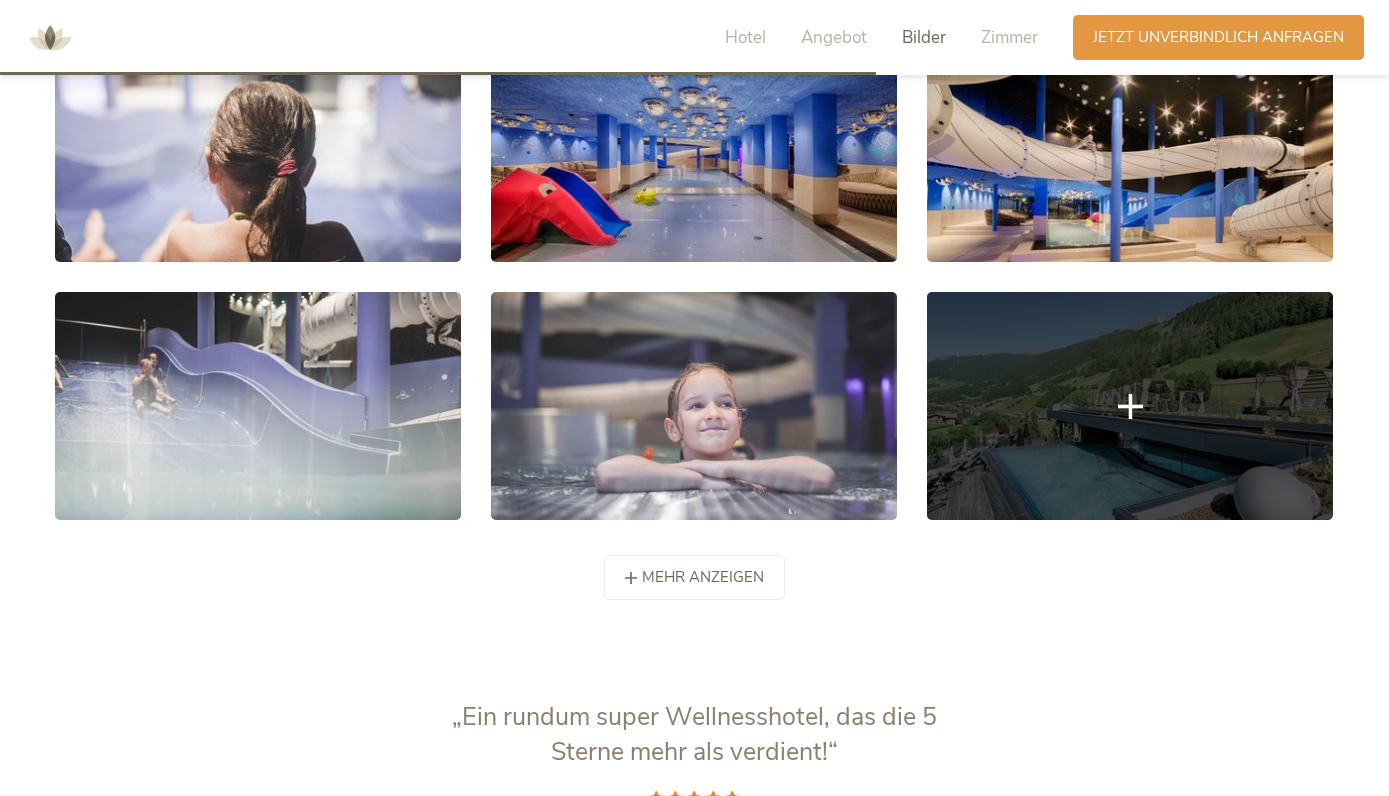 scroll, scrollTop: 3809, scrollLeft: 0, axis: vertical 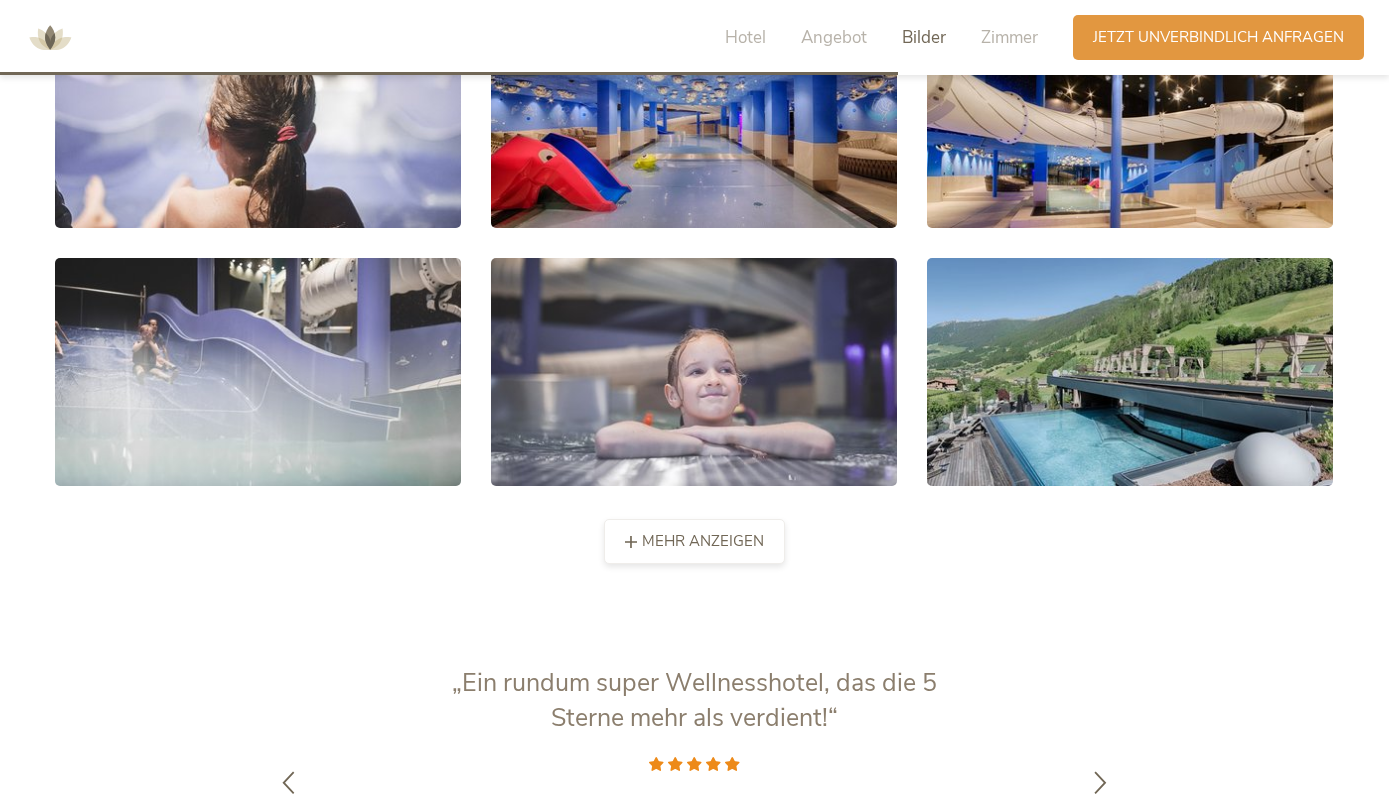 click on "mehr anzeigen" at bounding box center [703, 541] 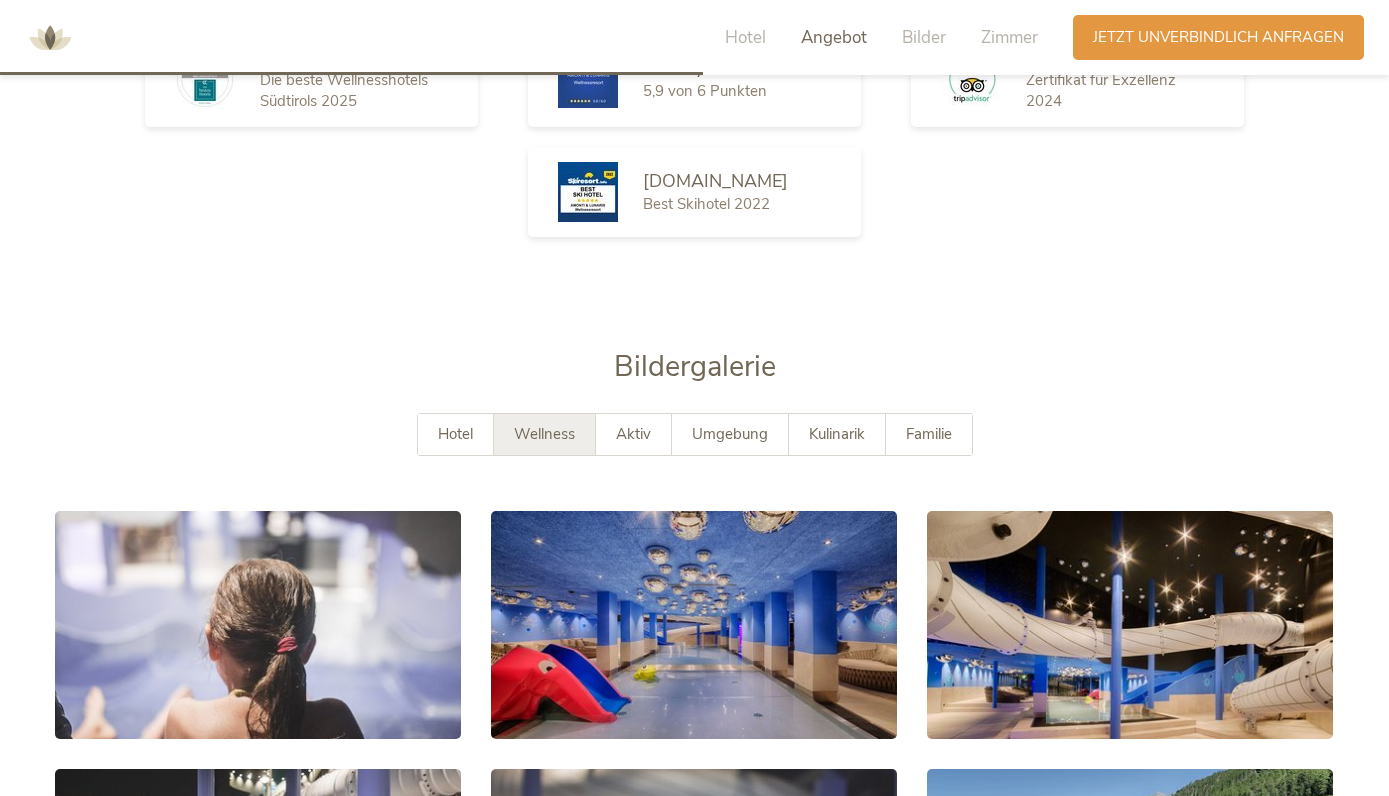 scroll, scrollTop: 3309, scrollLeft: 0, axis: vertical 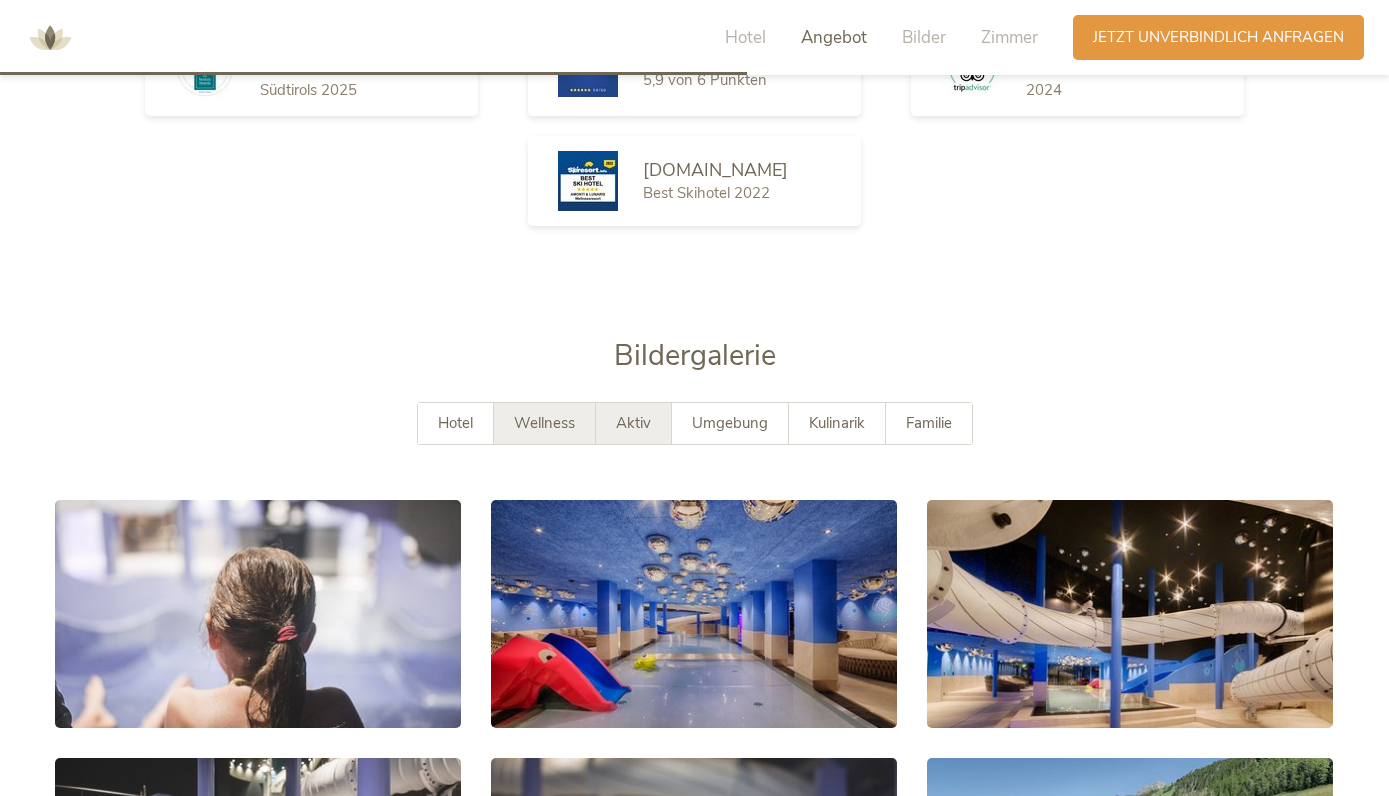 click on "Aktiv" at bounding box center [633, 423] 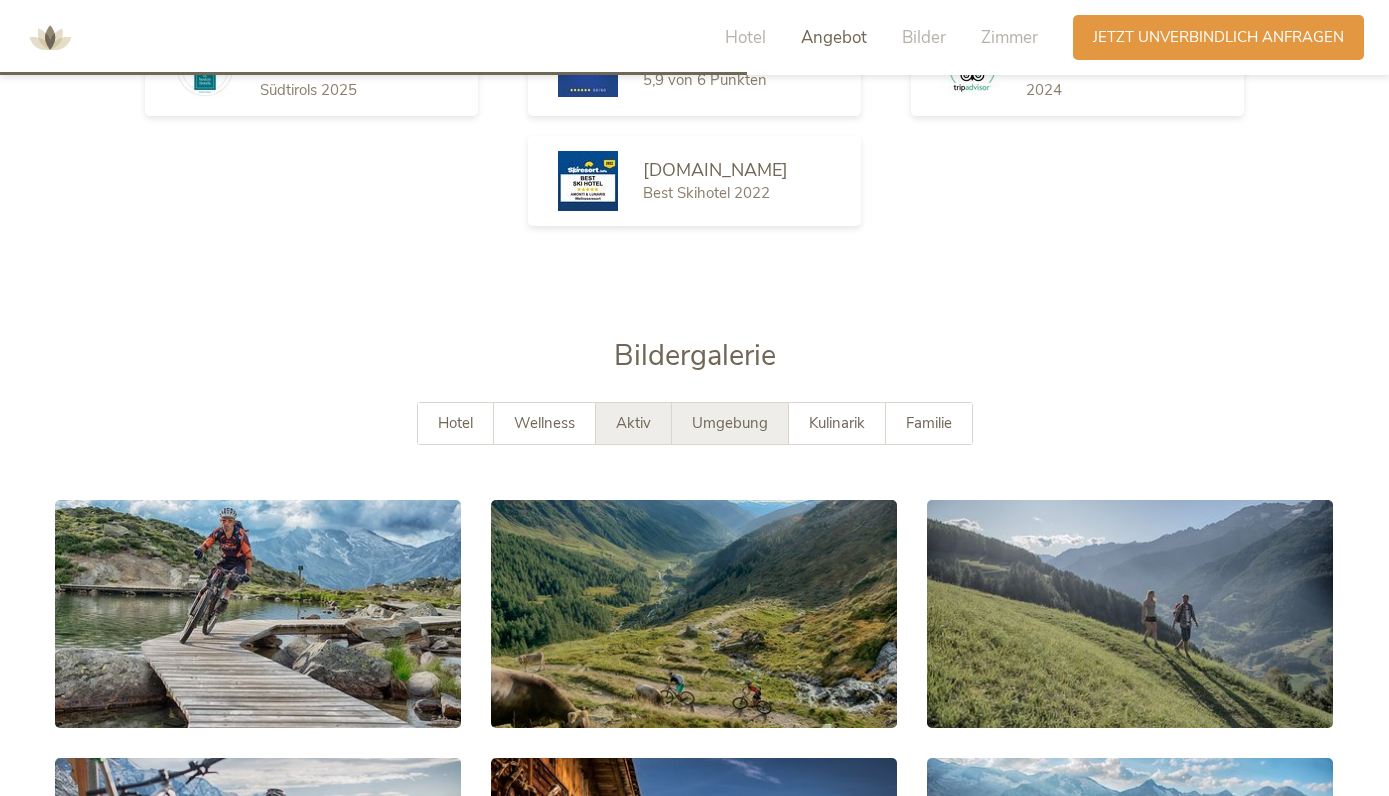 click on "Umgebung" at bounding box center [730, 423] 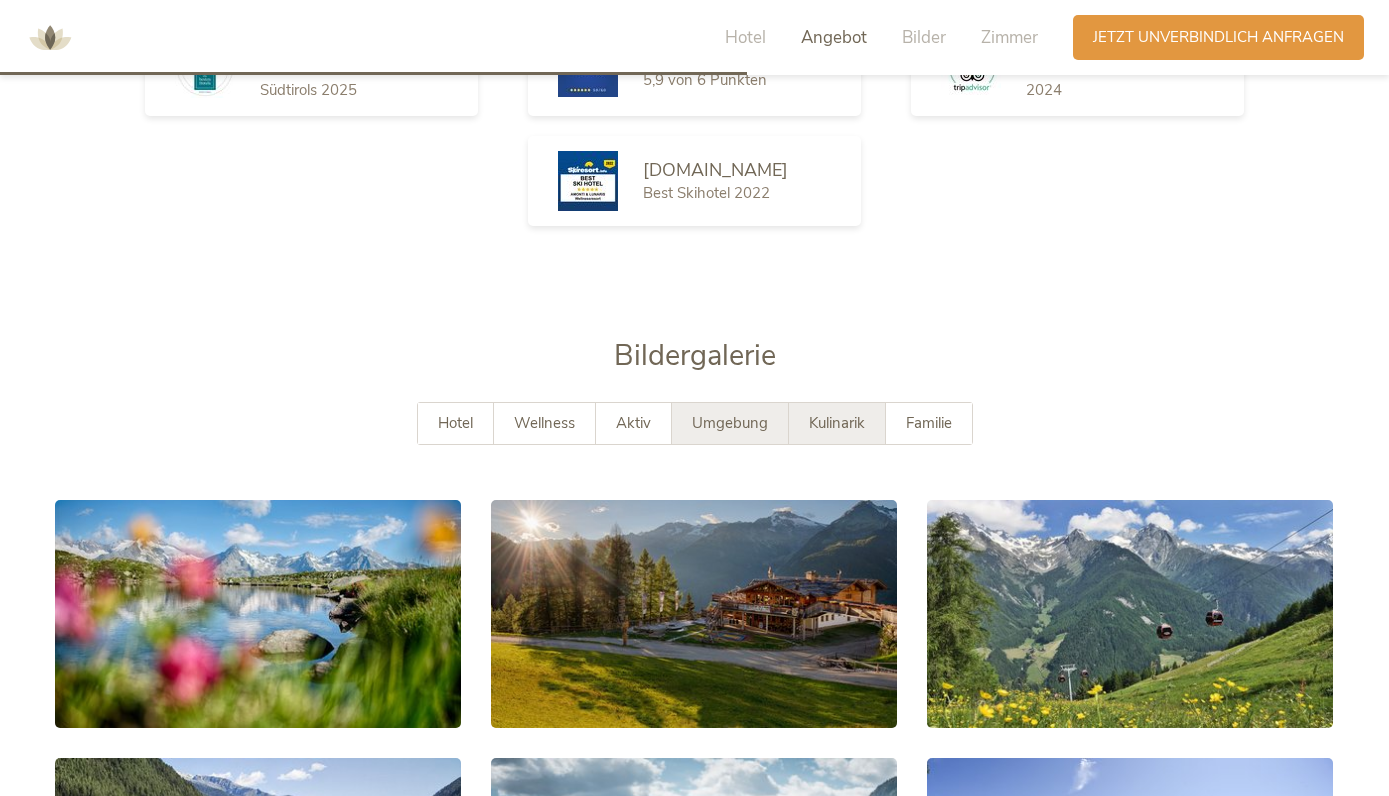 click on "Kulinarik" at bounding box center [837, 423] 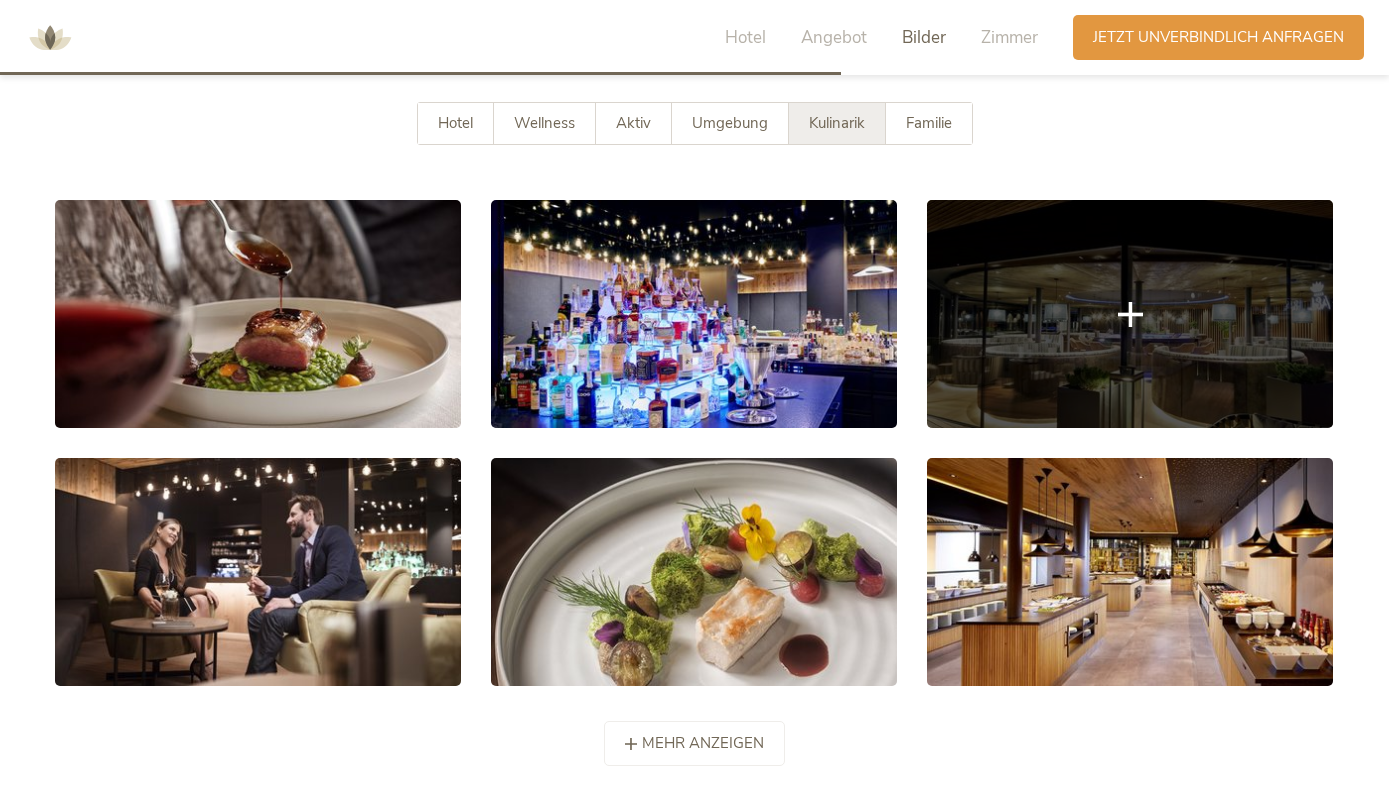 scroll, scrollTop: 3509, scrollLeft: 0, axis: vertical 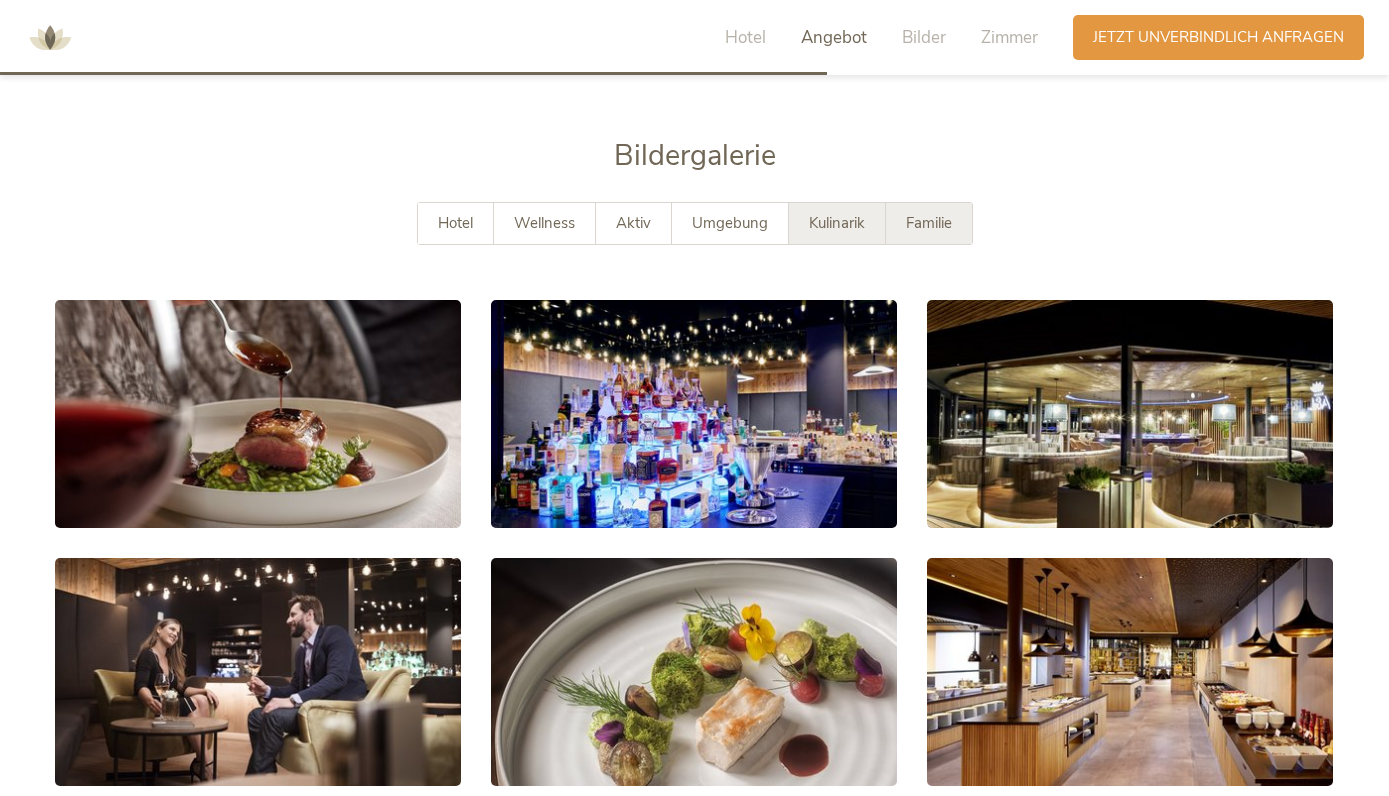 click on "Familie" at bounding box center (929, 223) 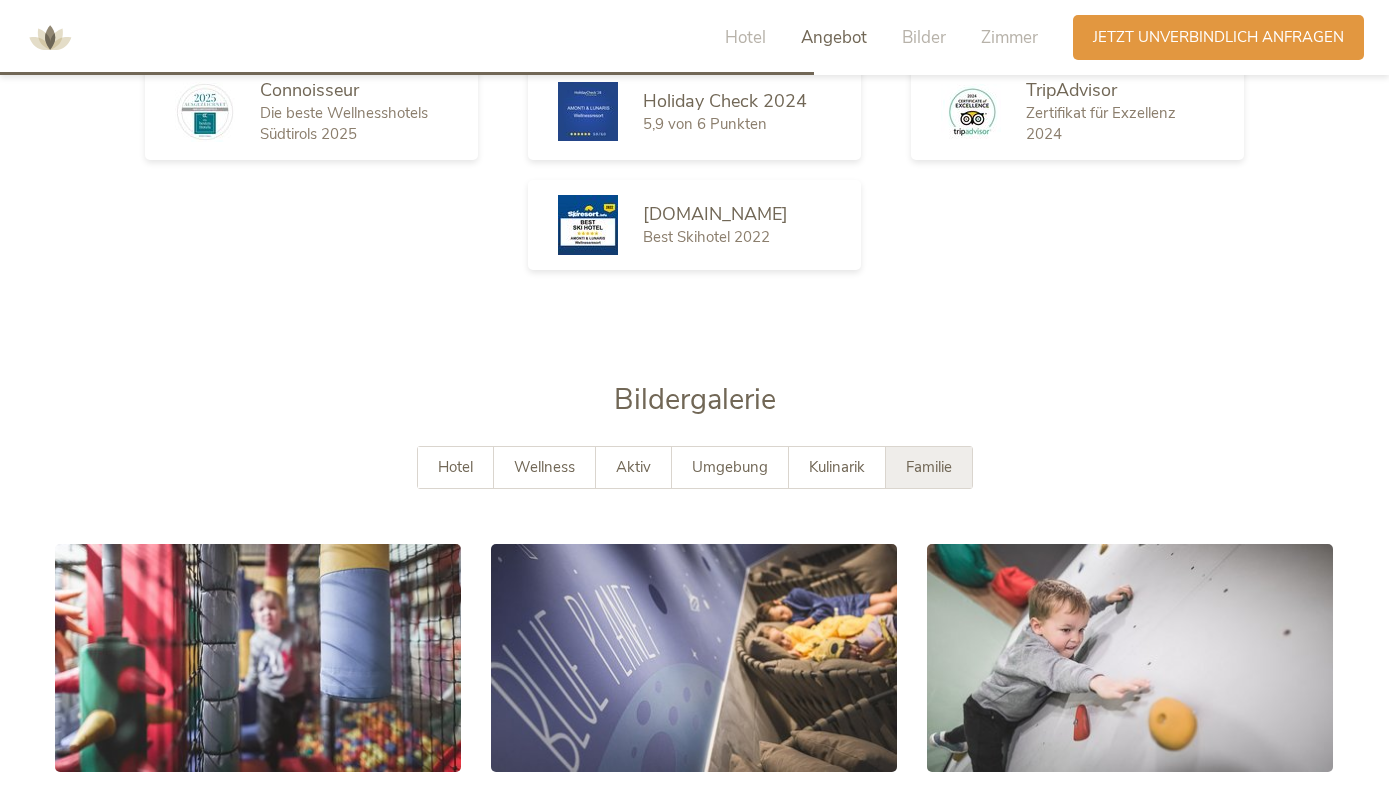 scroll, scrollTop: 3209, scrollLeft: 0, axis: vertical 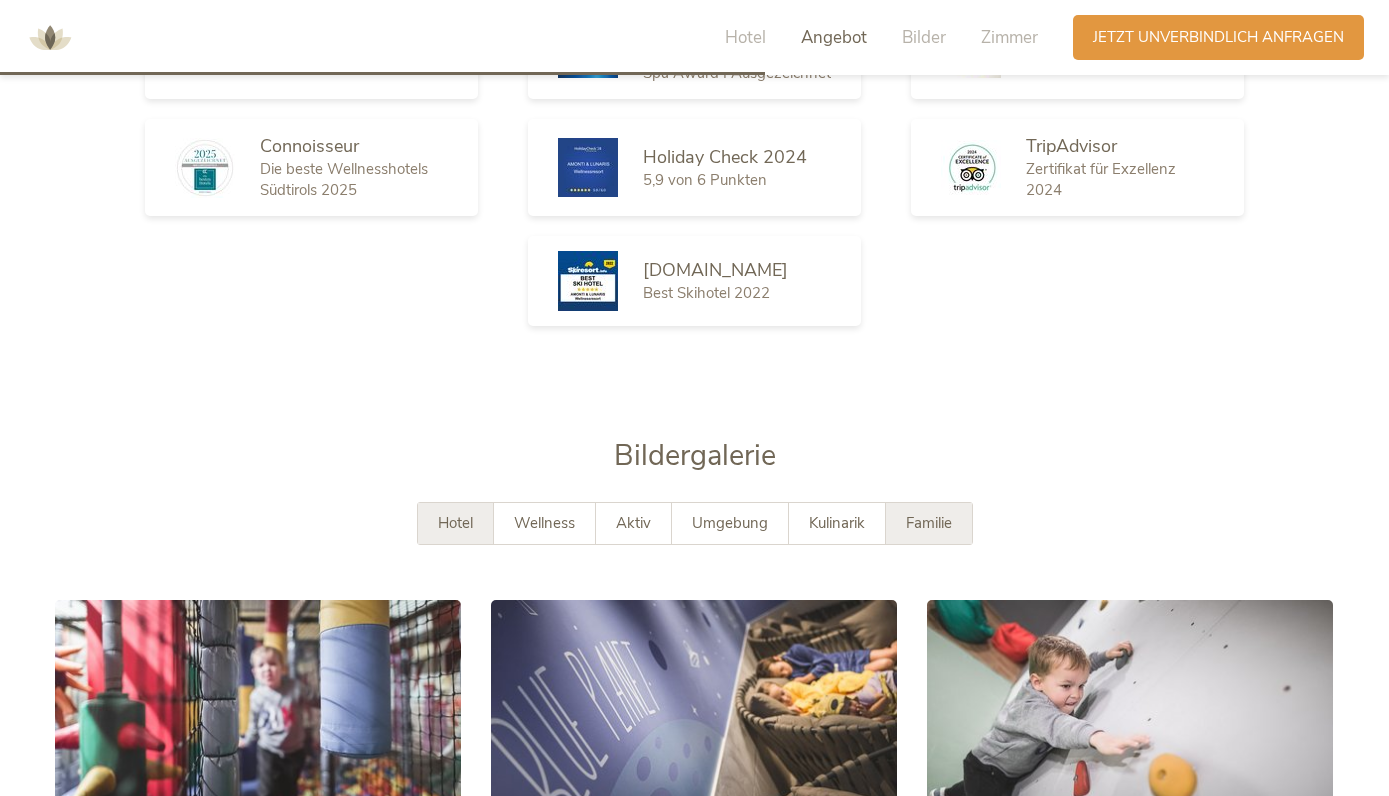 click on "Hotel" at bounding box center (455, 523) 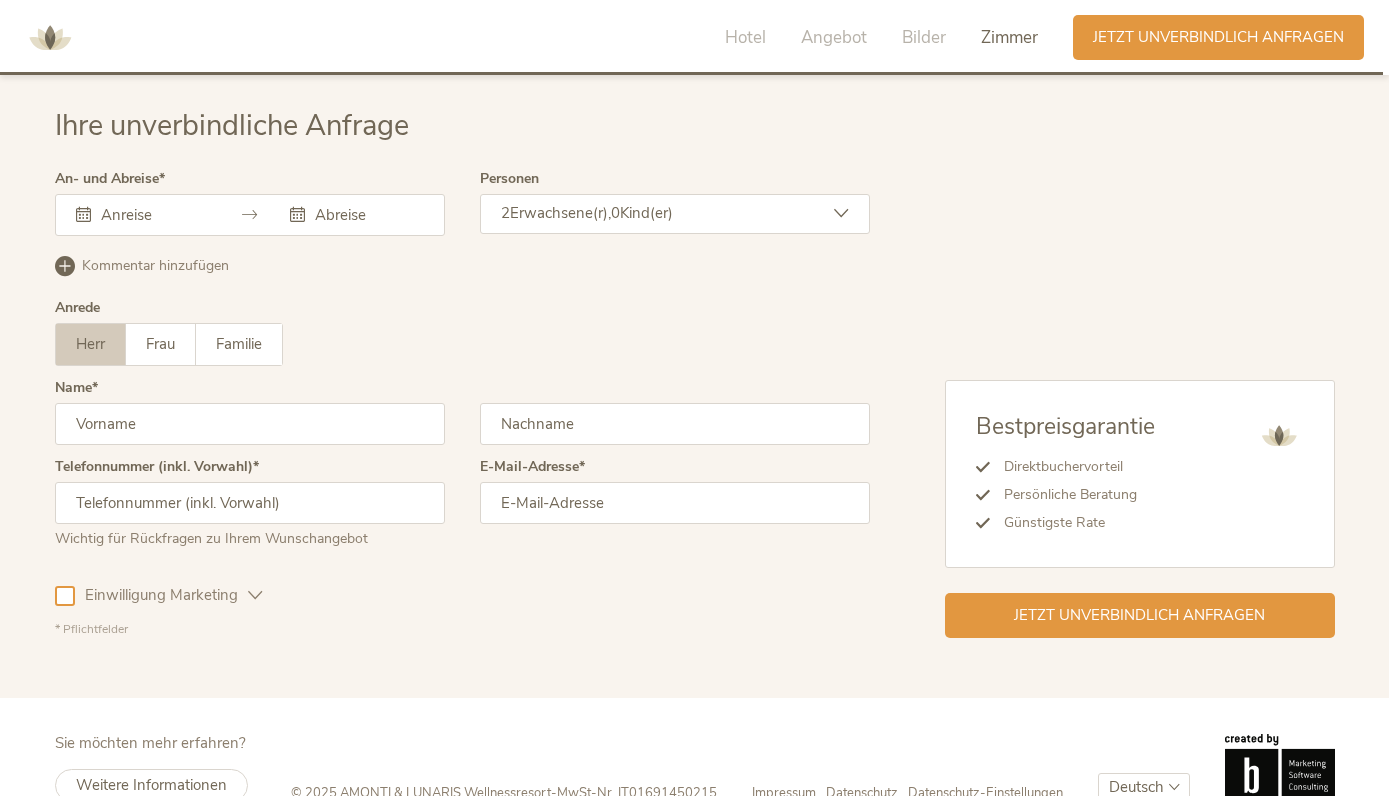 scroll, scrollTop: 5829, scrollLeft: 0, axis: vertical 